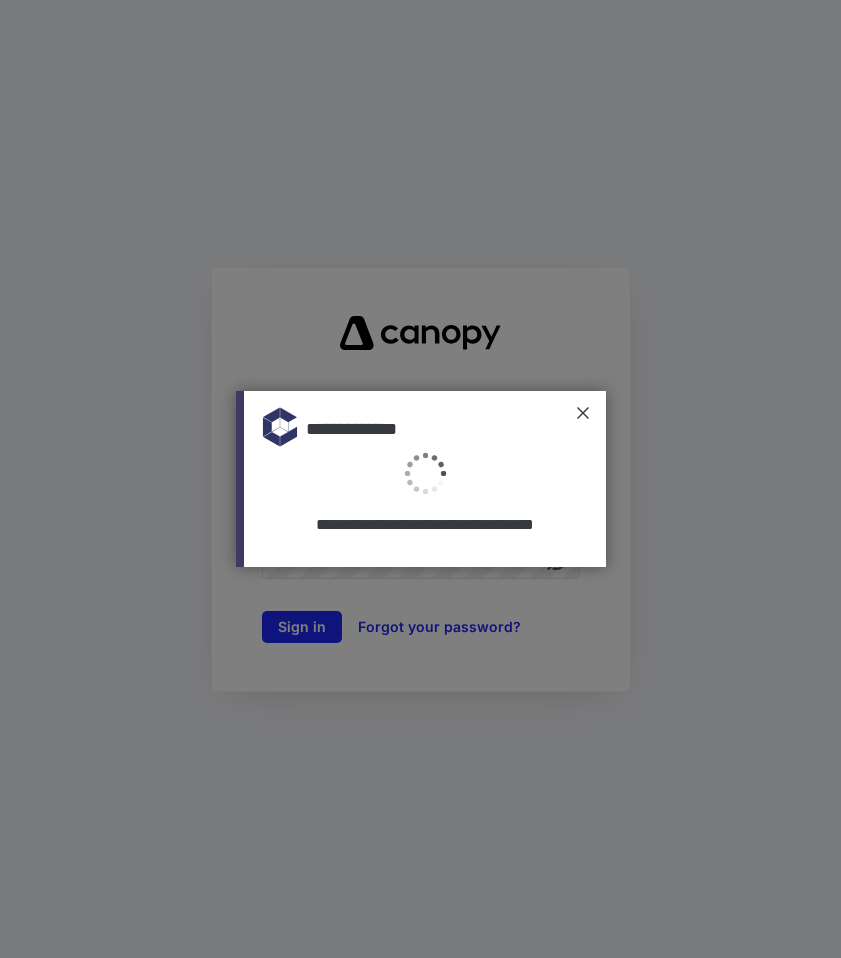 scroll, scrollTop: 0, scrollLeft: 0, axis: both 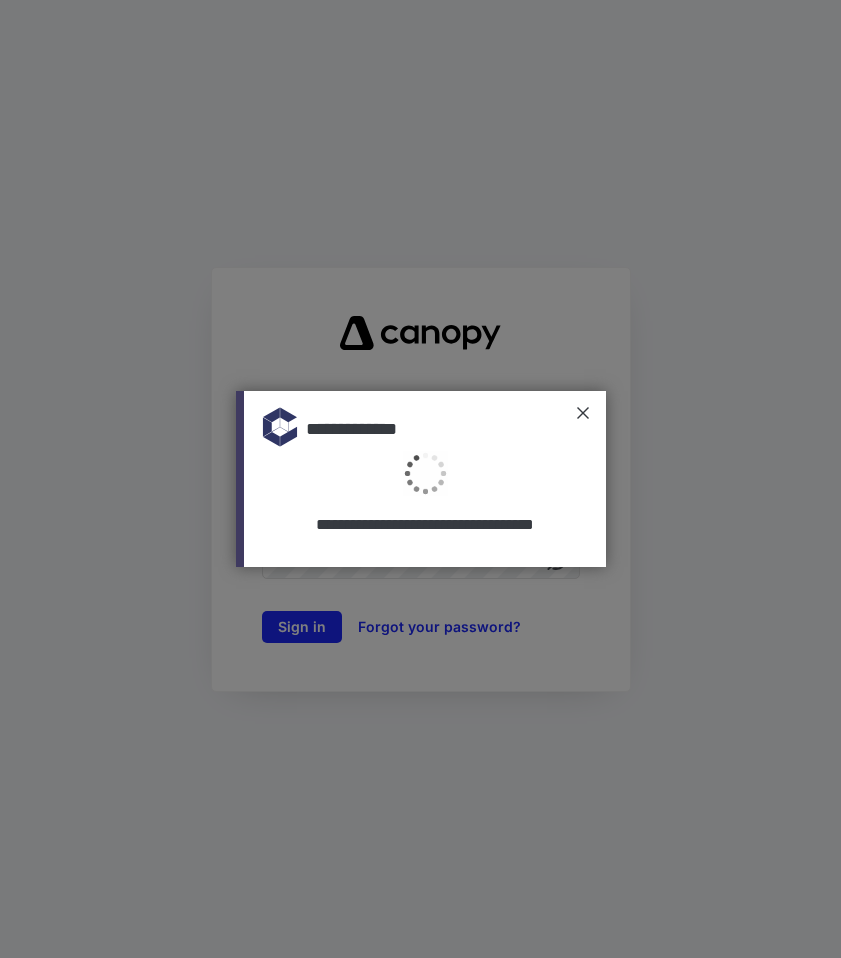 type on "**********" 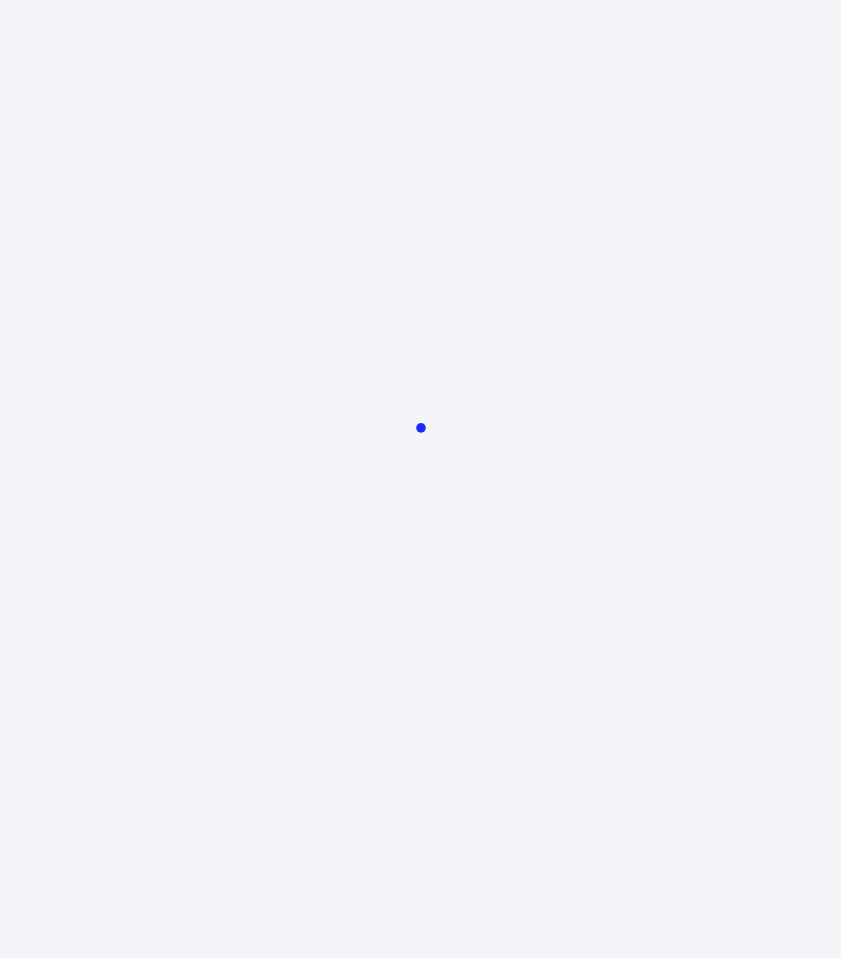 scroll, scrollTop: 0, scrollLeft: 0, axis: both 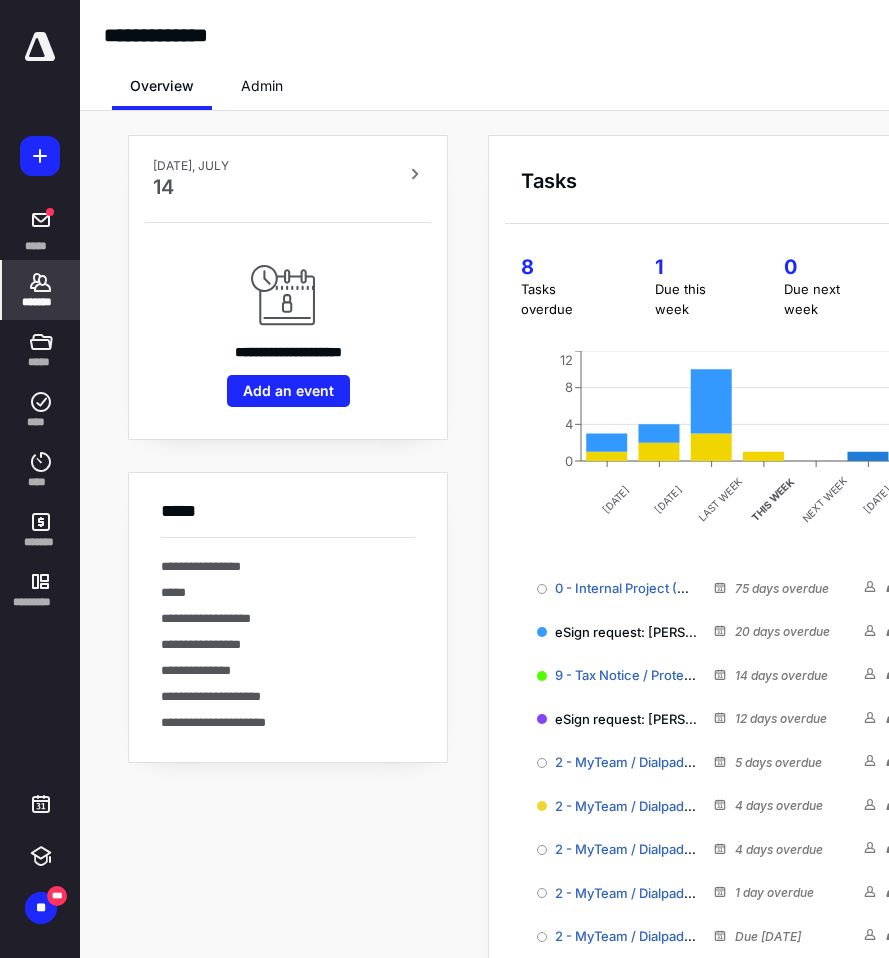 click on "*******" at bounding box center (41, 302) 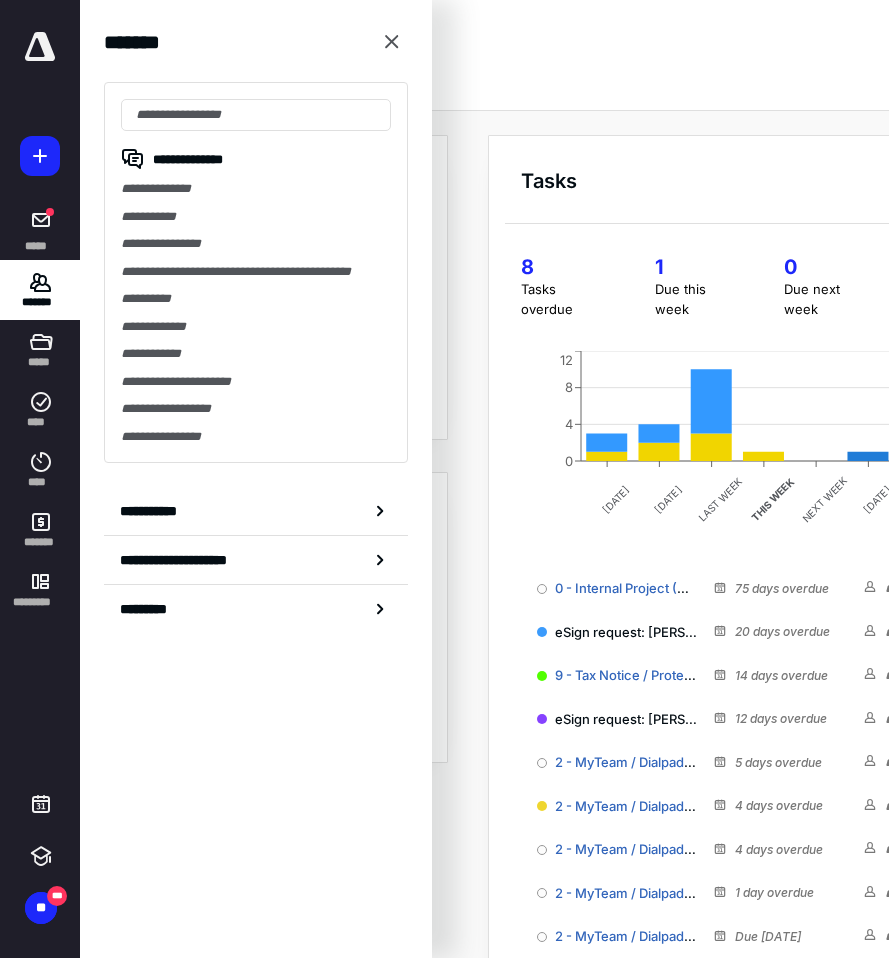 click on "**********" at bounding box center (256, 189) 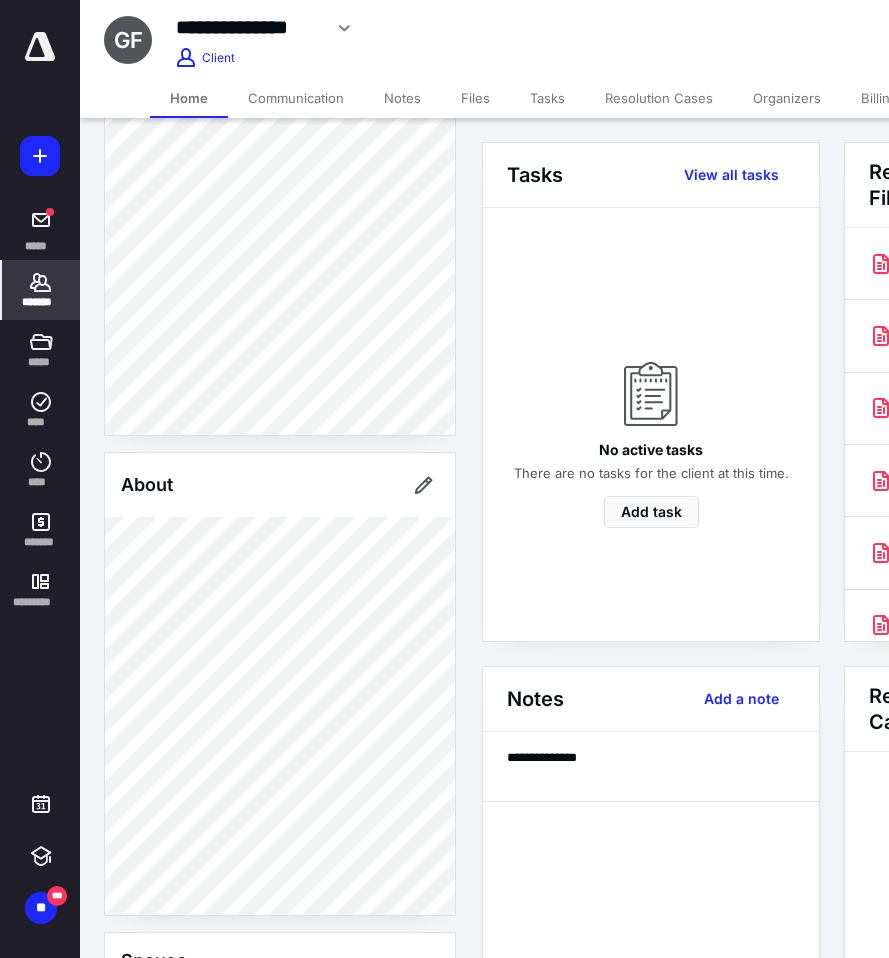 scroll, scrollTop: 384, scrollLeft: 0, axis: vertical 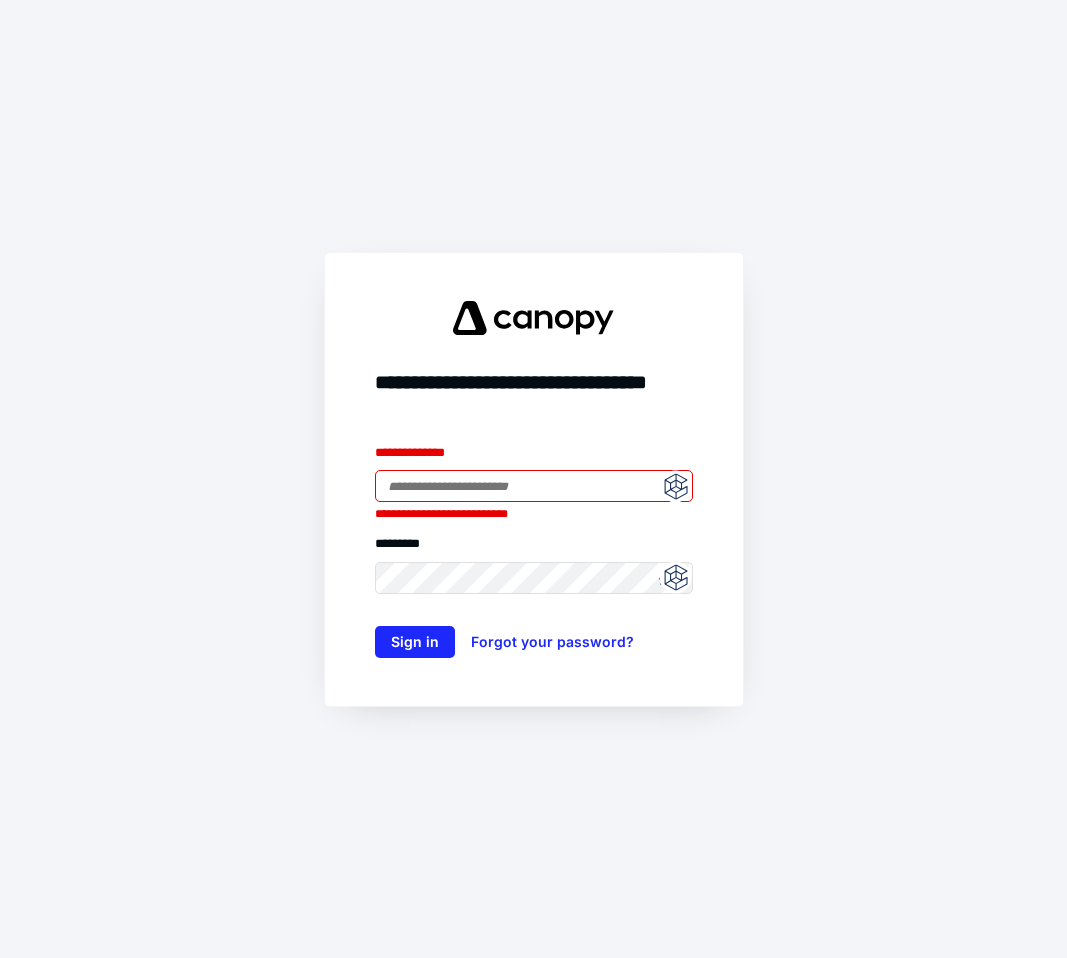 click at bounding box center [675, 486] 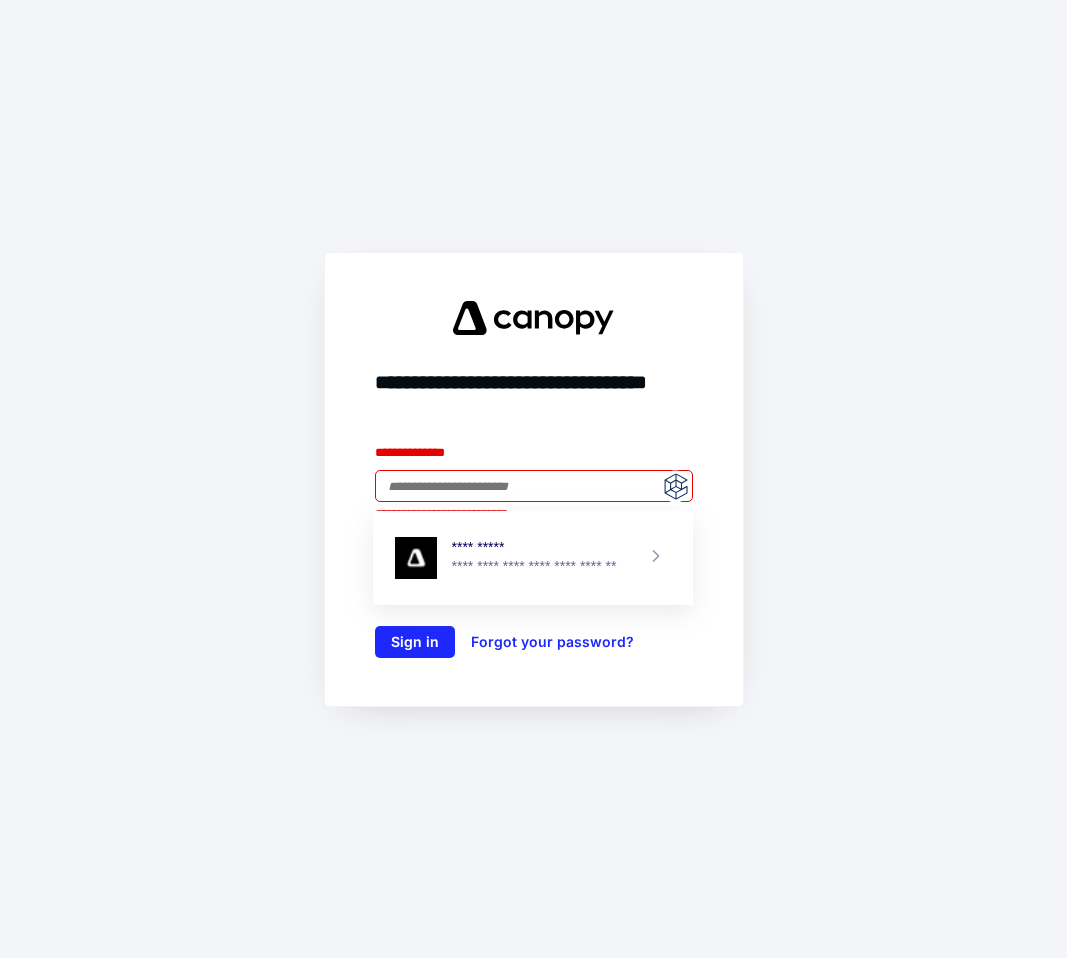 click on "**********" at bounding box center [533, 558] 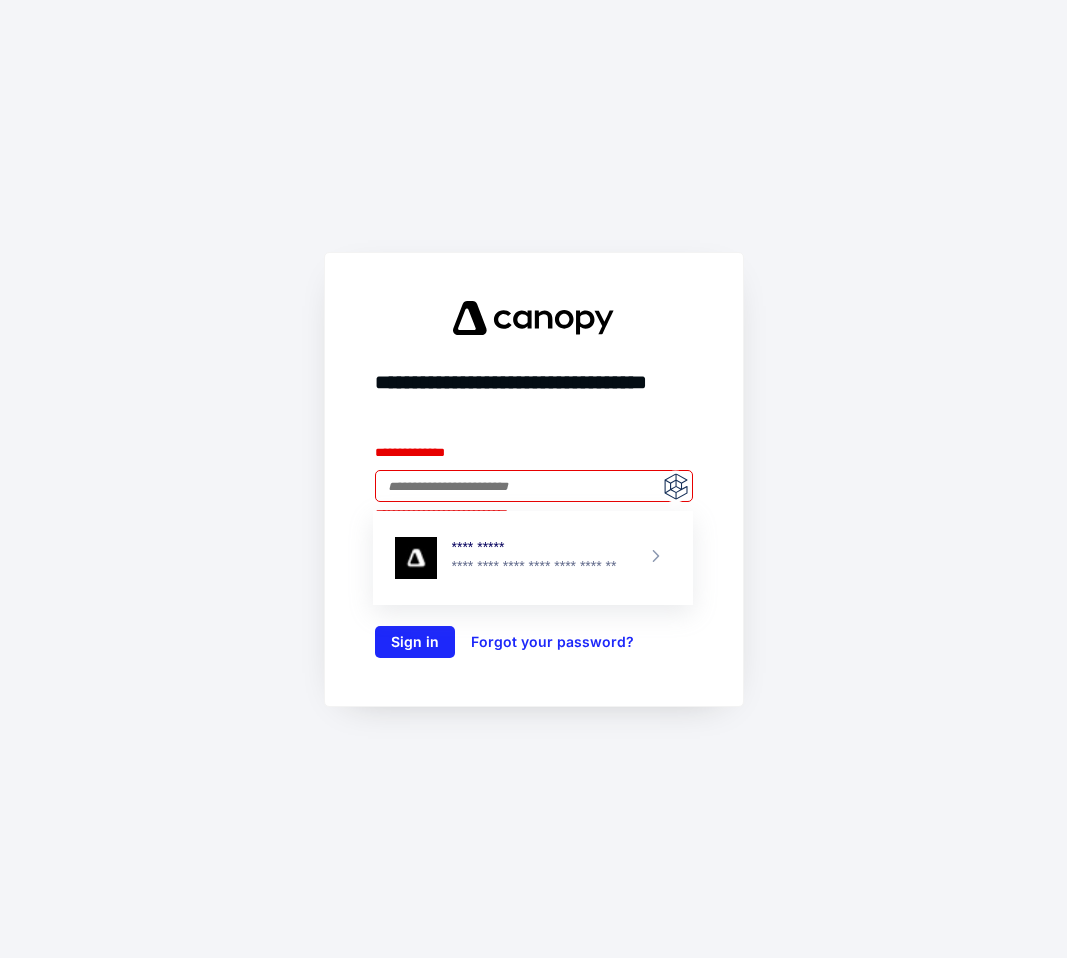 click on "**********" at bounding box center (539, 548) 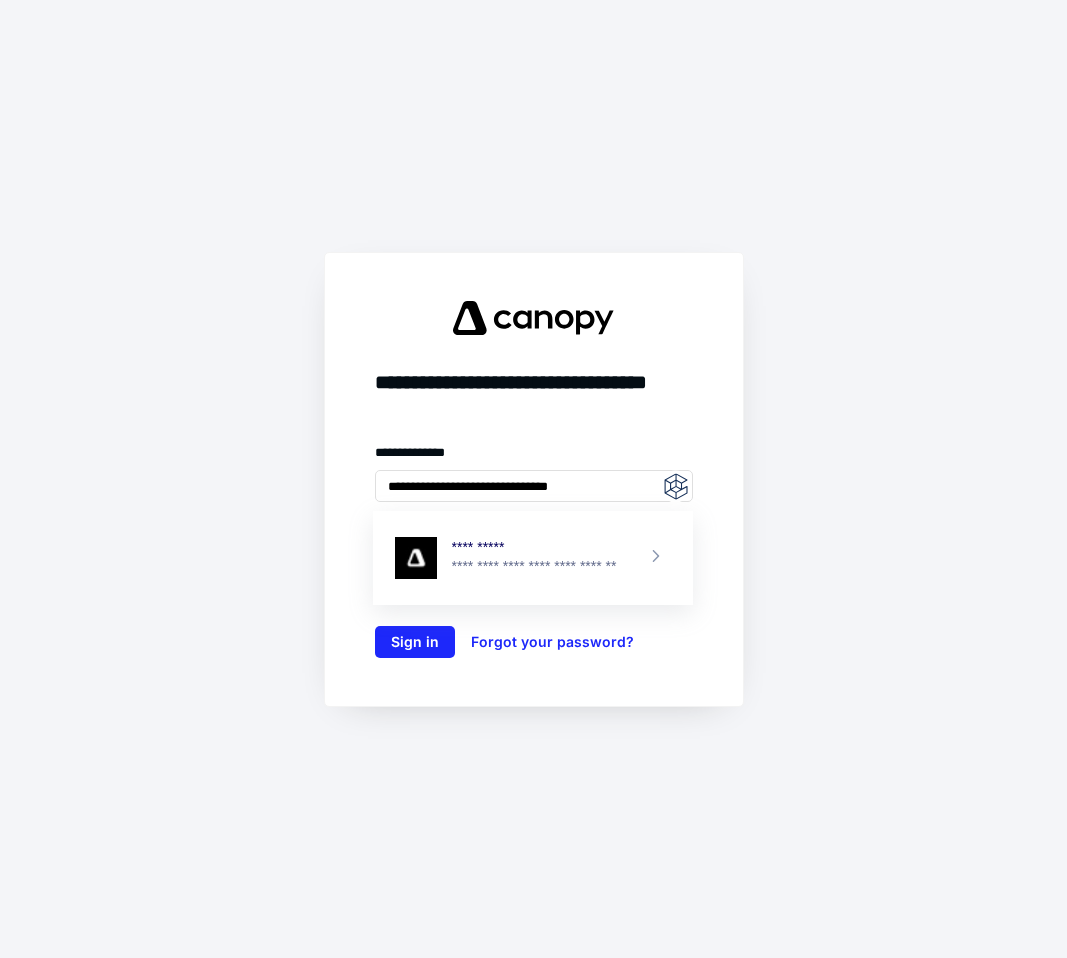 click on "**********" at bounding box center [539, 567] 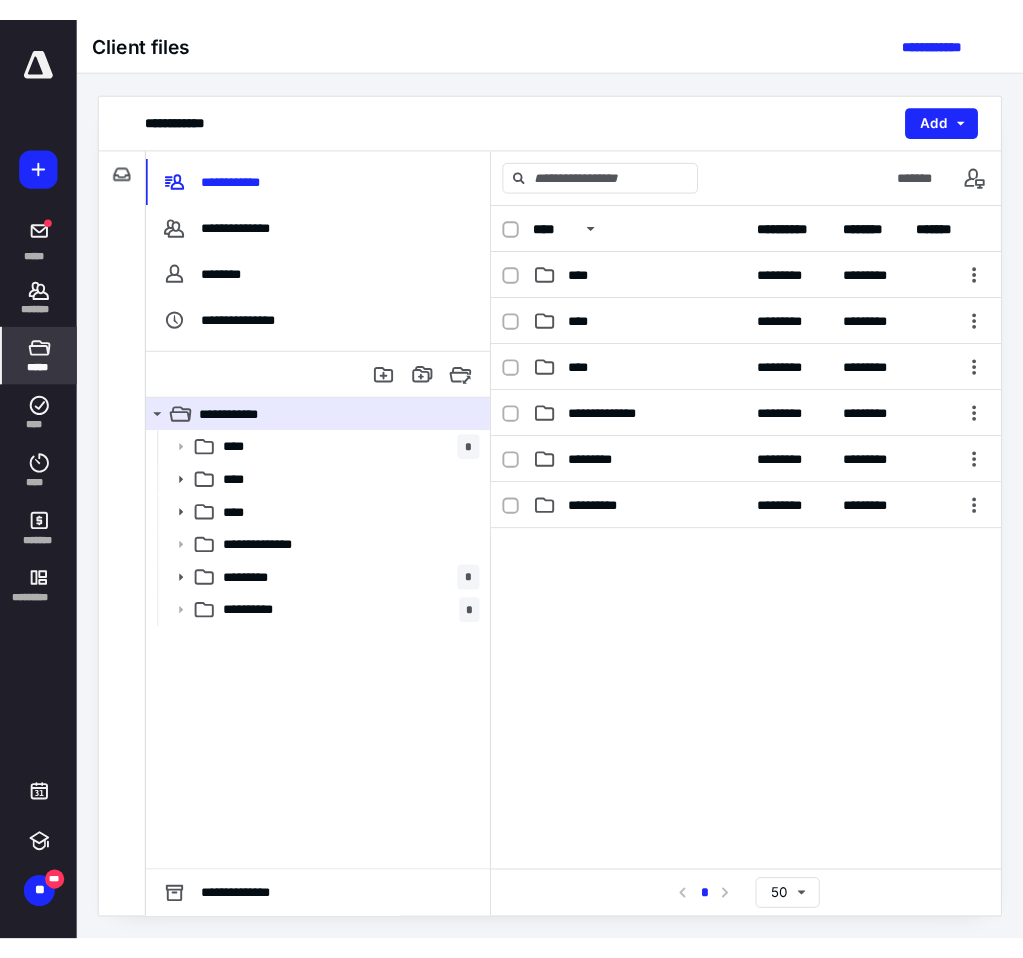 scroll, scrollTop: 0, scrollLeft: 0, axis: both 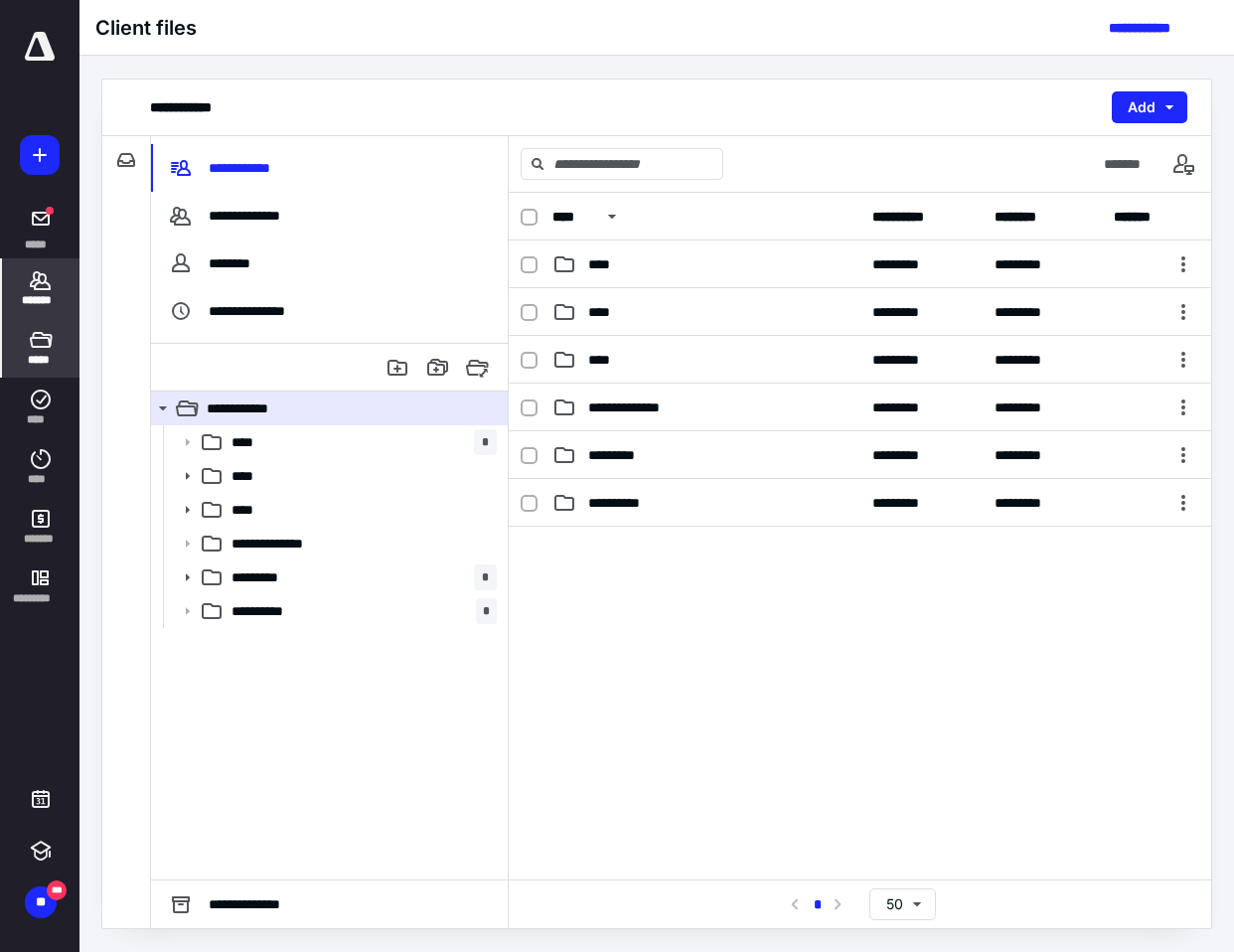 click on "*******" at bounding box center (41, 300) 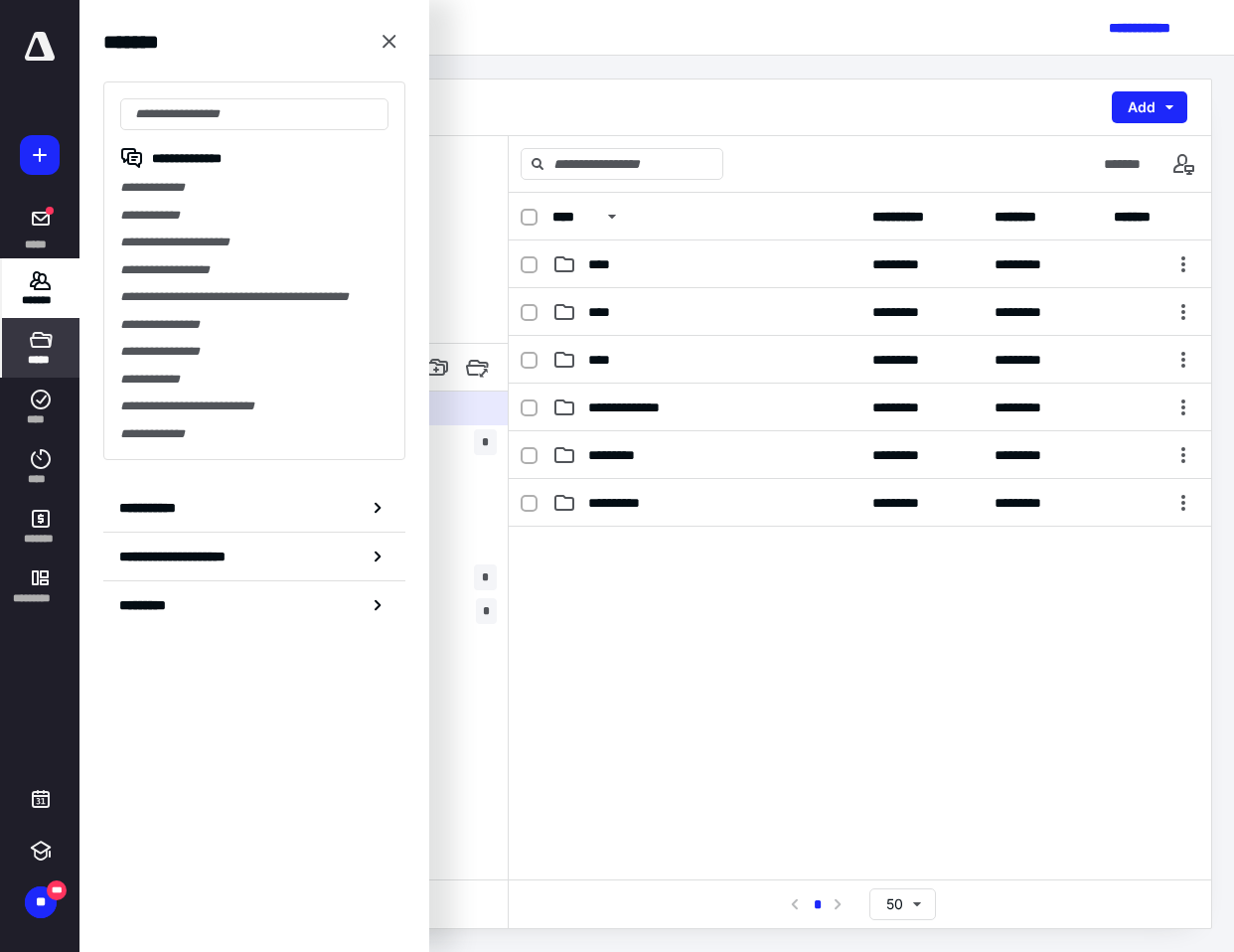 type on "*" 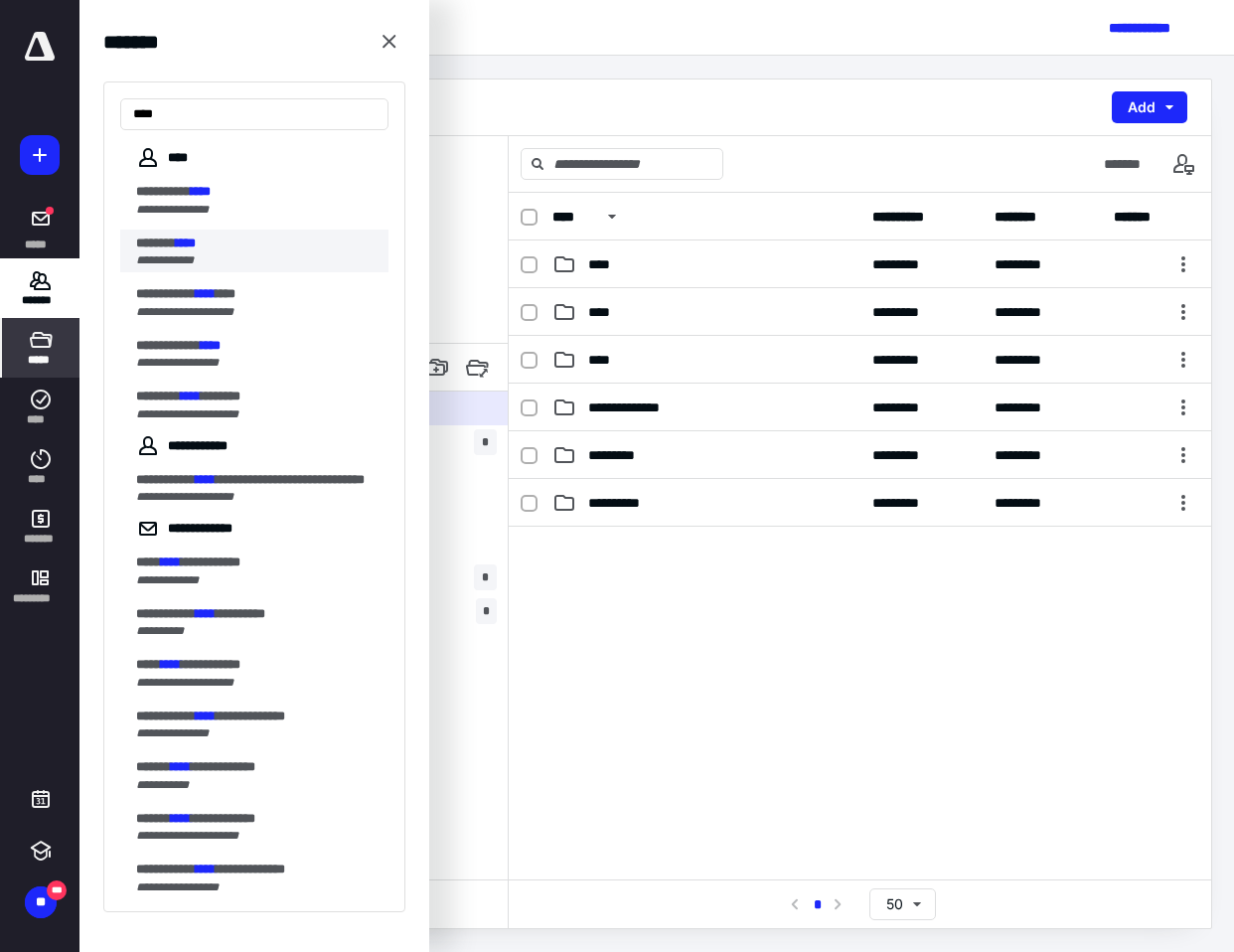 type on "****" 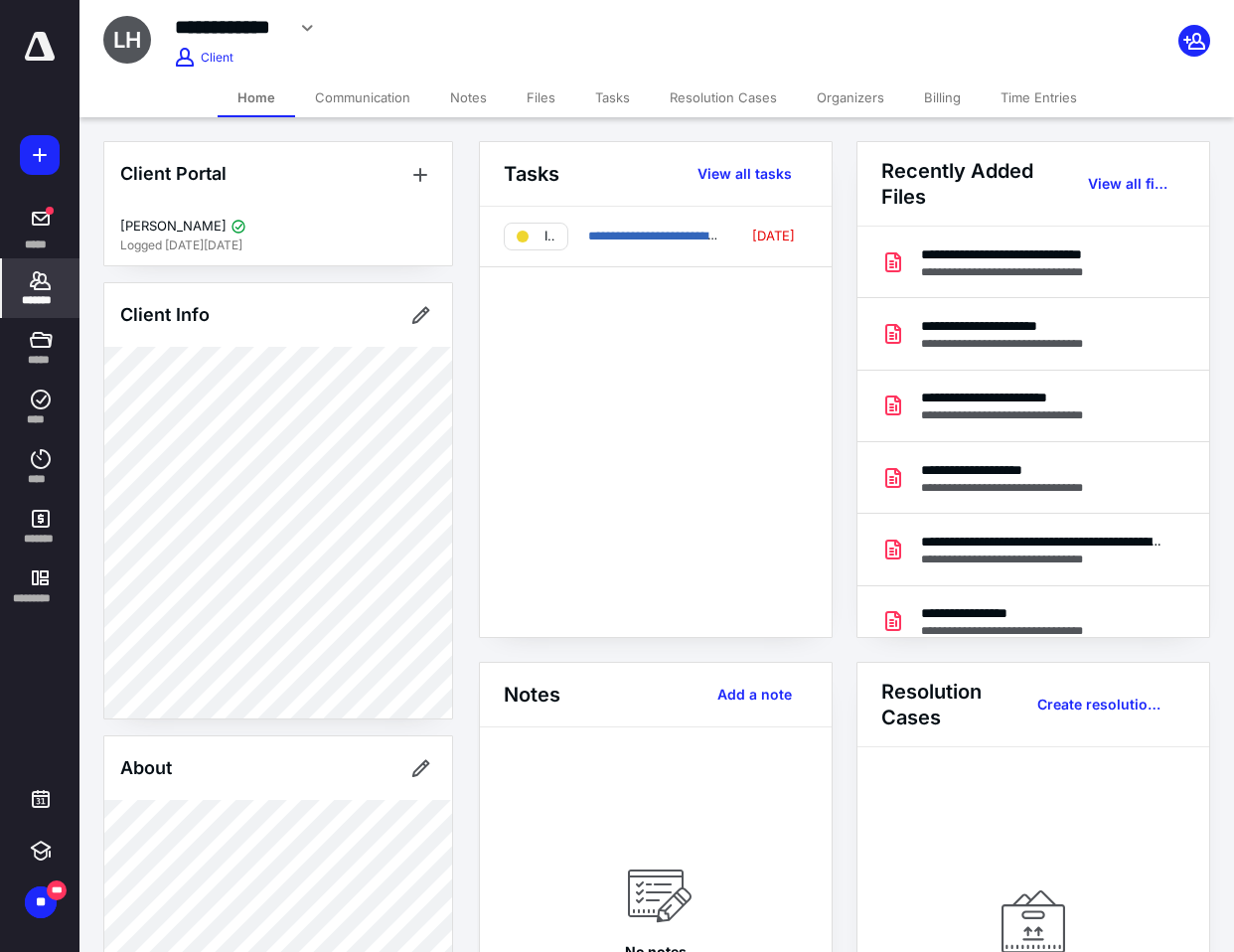 click on "*******" at bounding box center [41, 300] 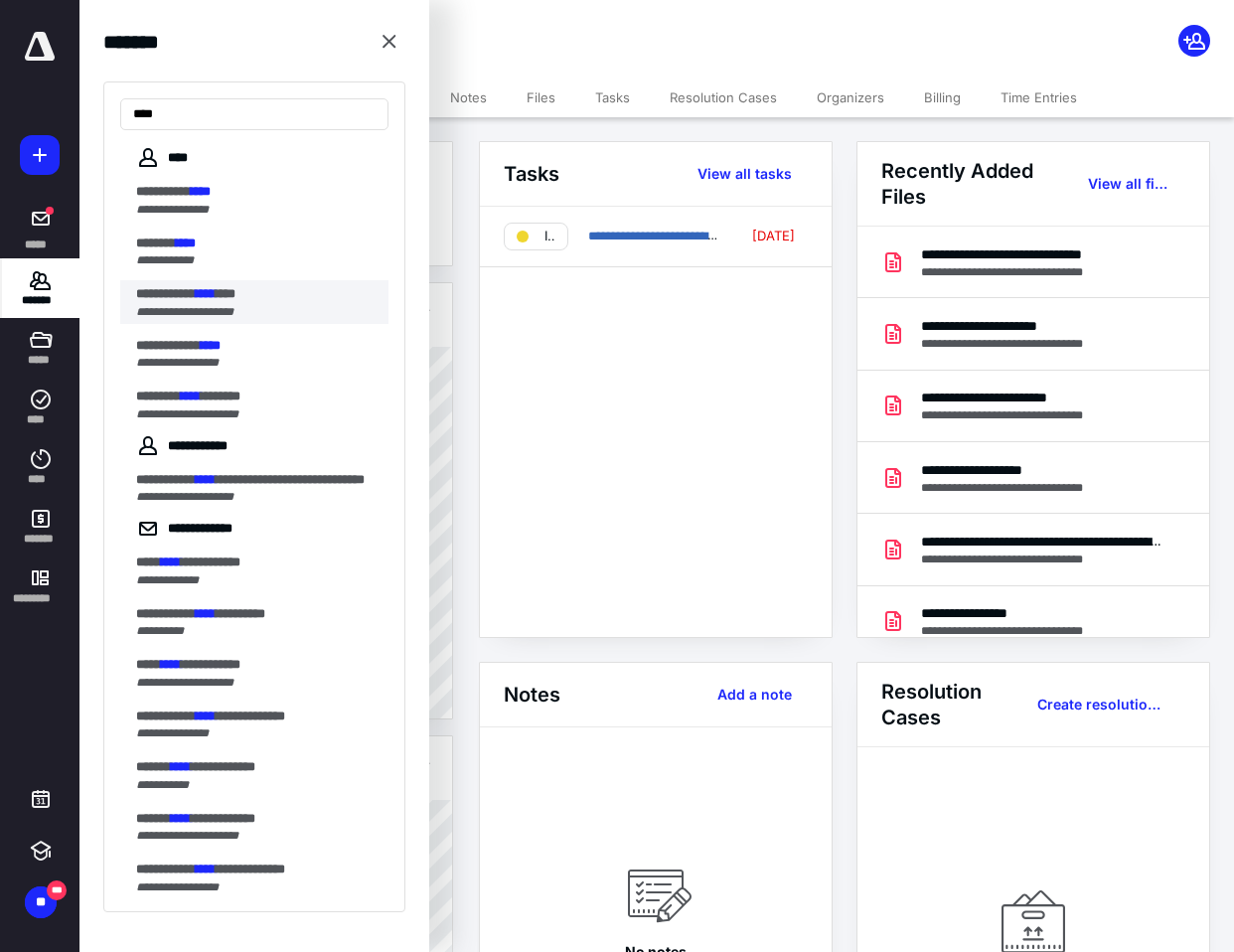 type on "****" 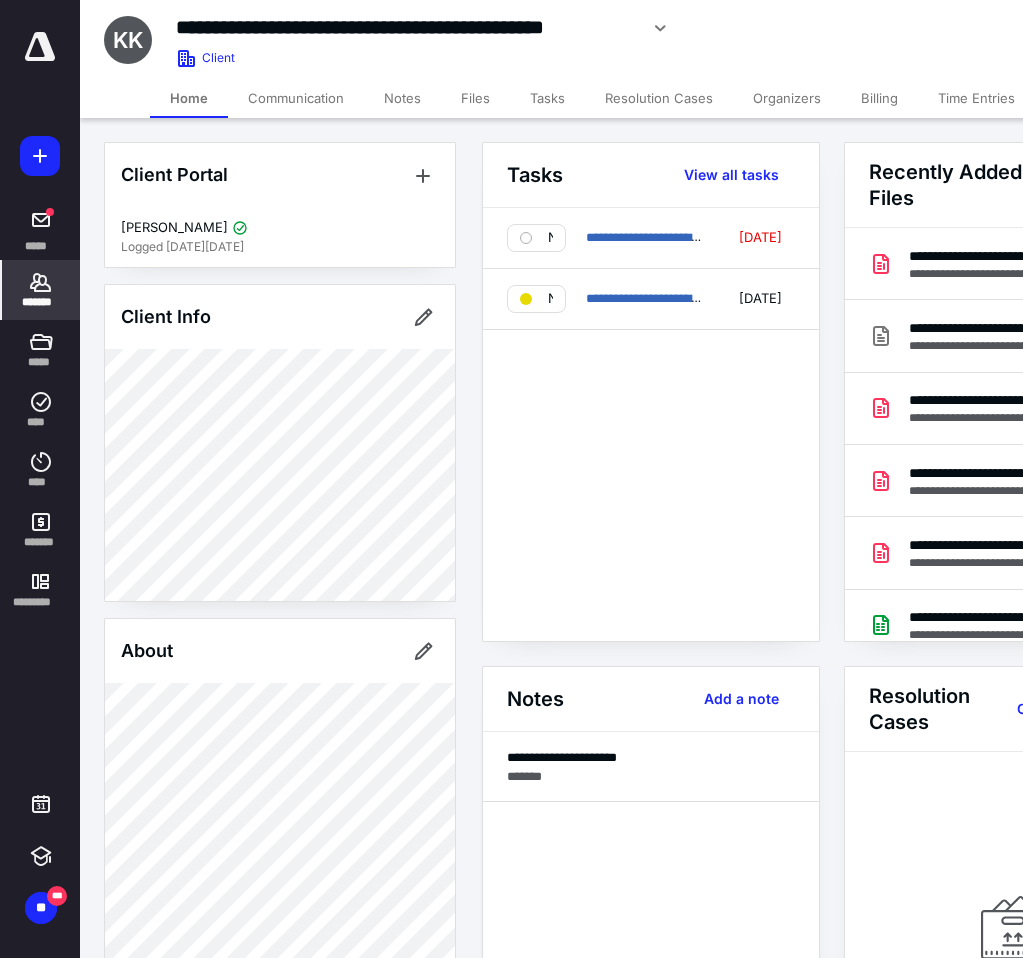 click on "*******" at bounding box center (41, 302) 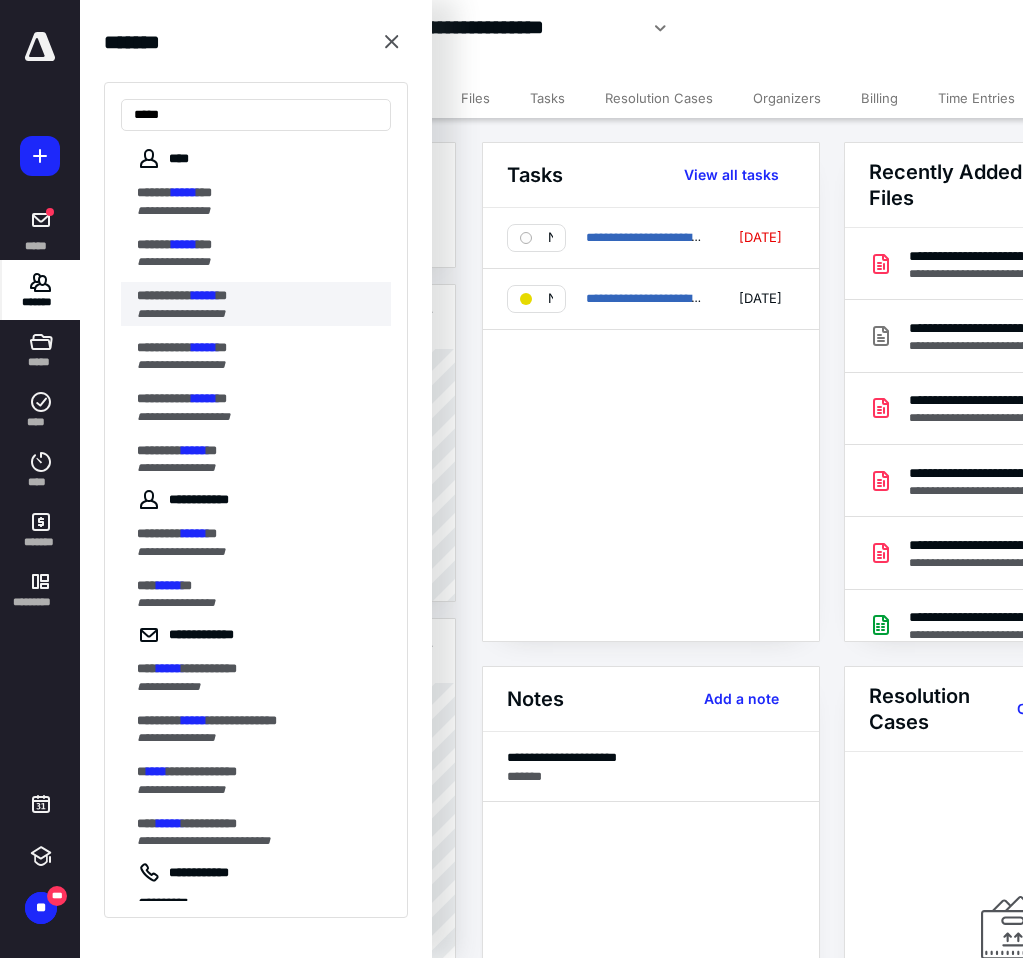 type on "*****" 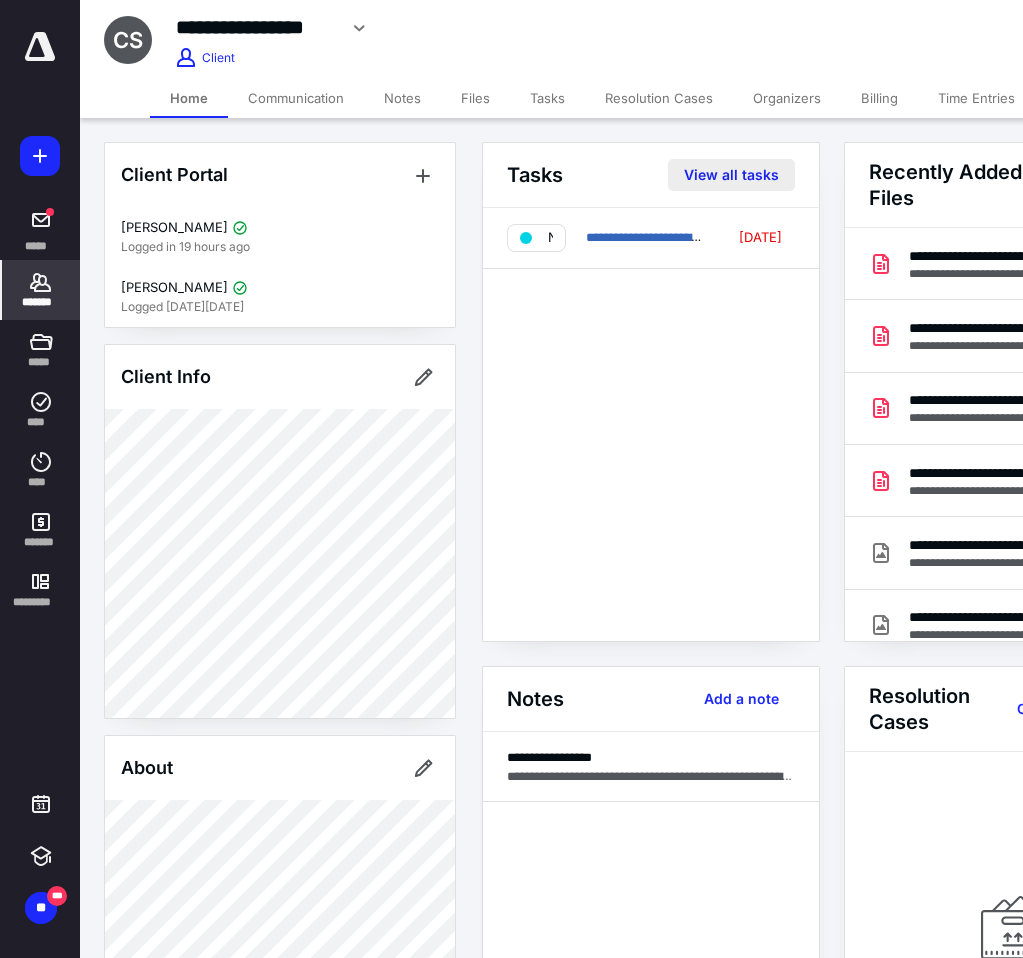 click on "View all tasks" at bounding box center (731, 175) 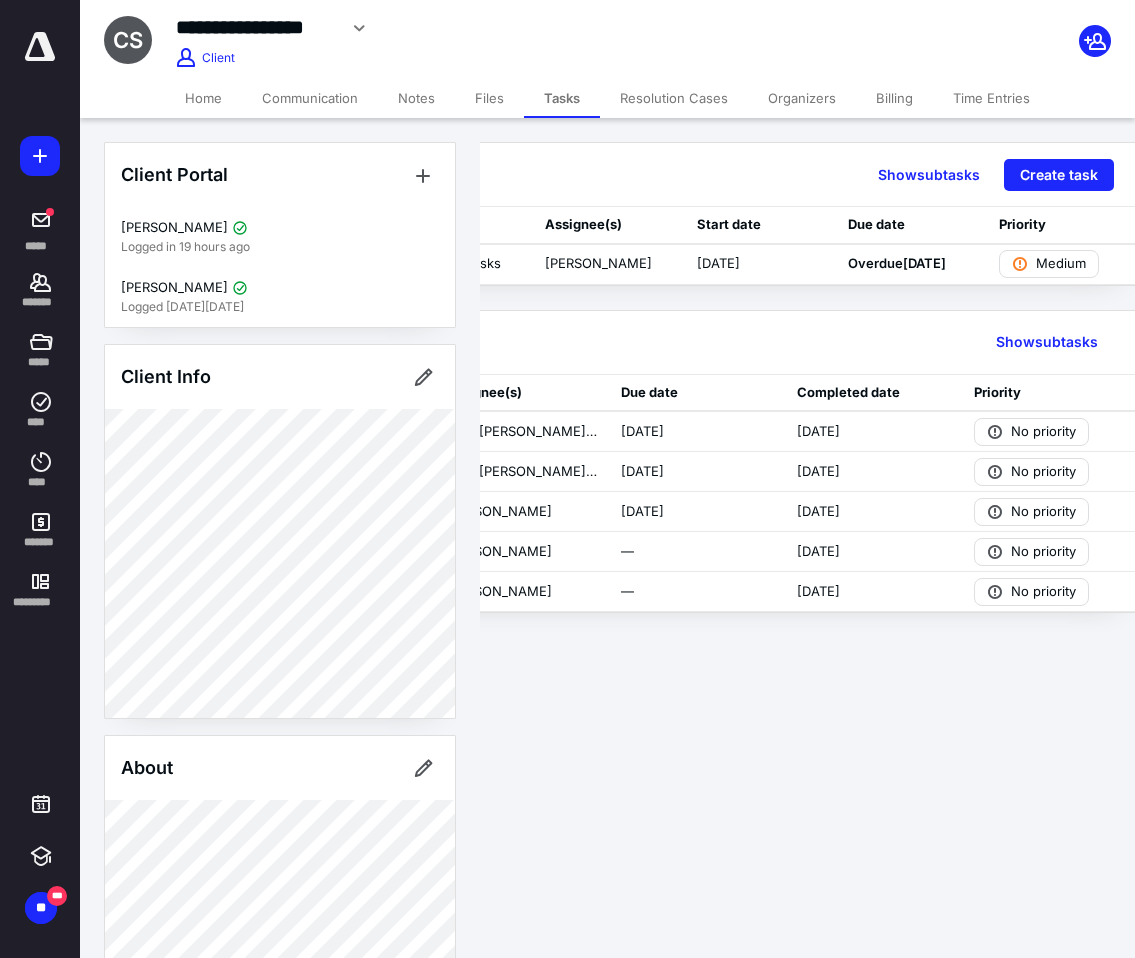 scroll, scrollTop: 0, scrollLeft: 399, axis: horizontal 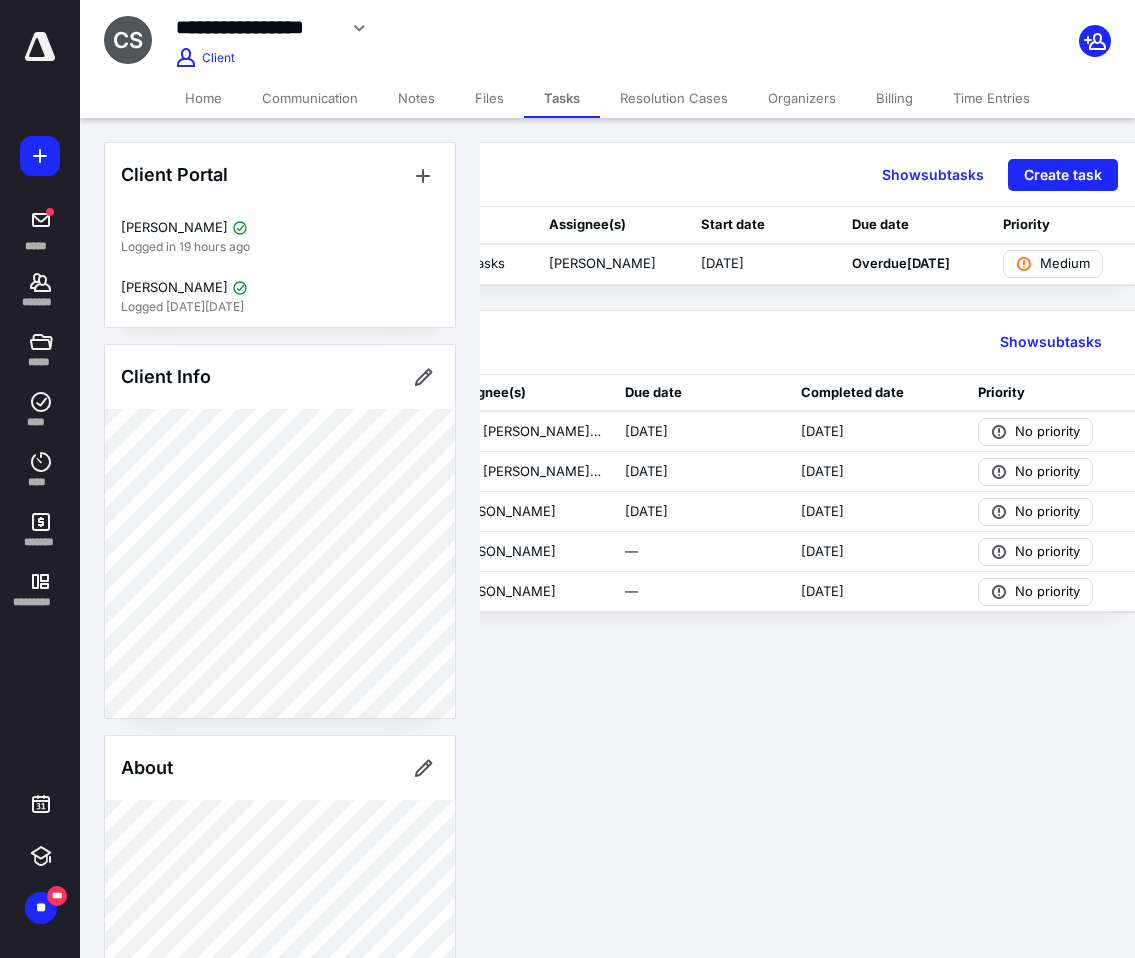 click on "Active   tasks   (1) Show  subtasks Create task" at bounding box center [613, 175] 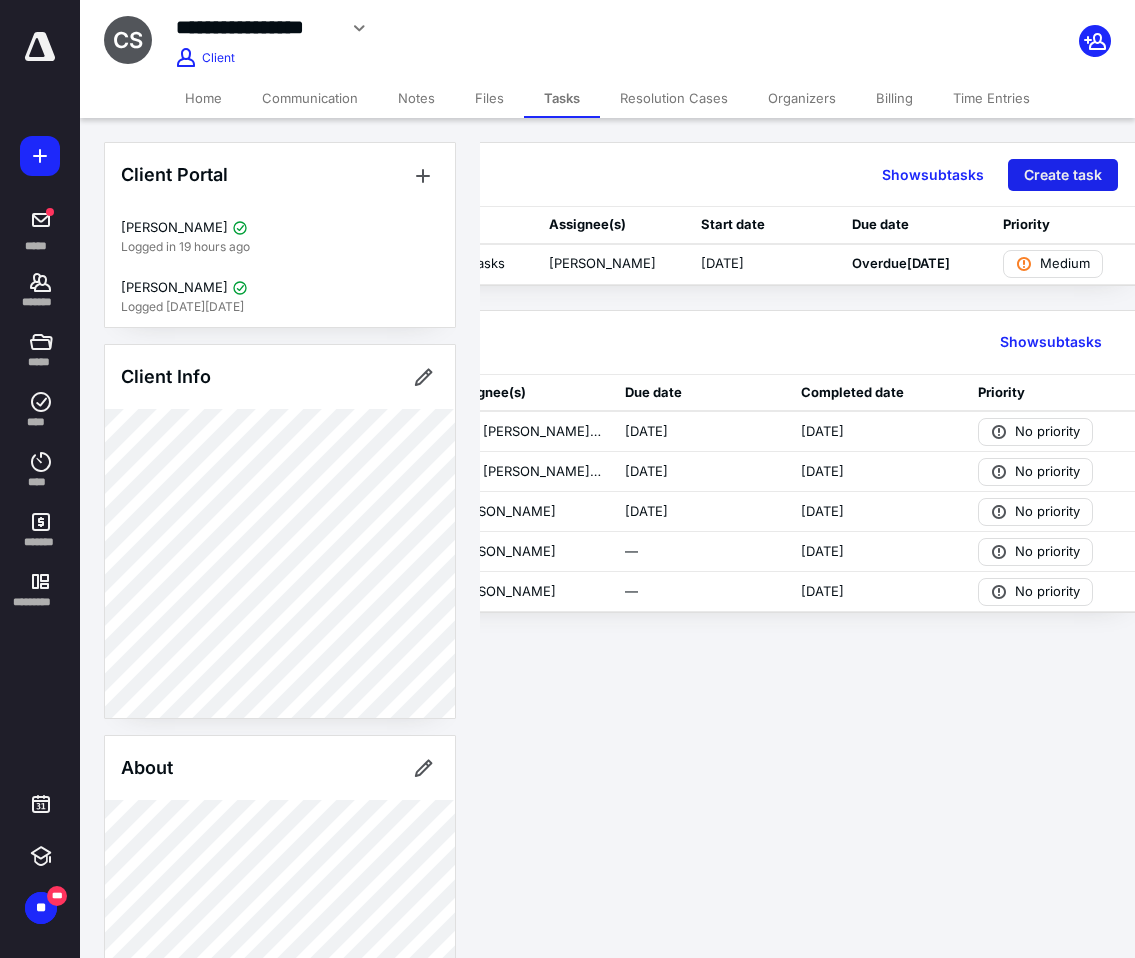 click on "Create task" at bounding box center [1063, 175] 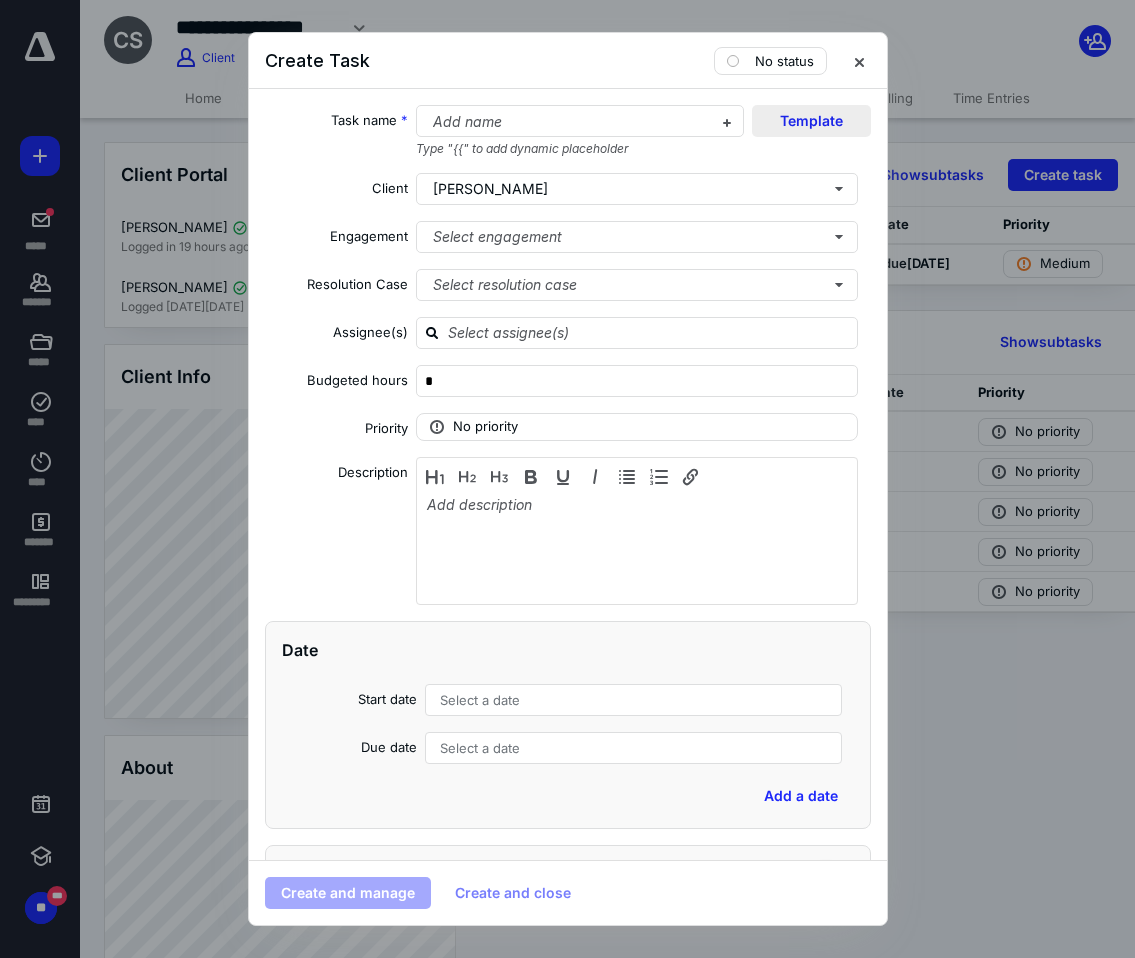 click on "Template" at bounding box center [811, 121] 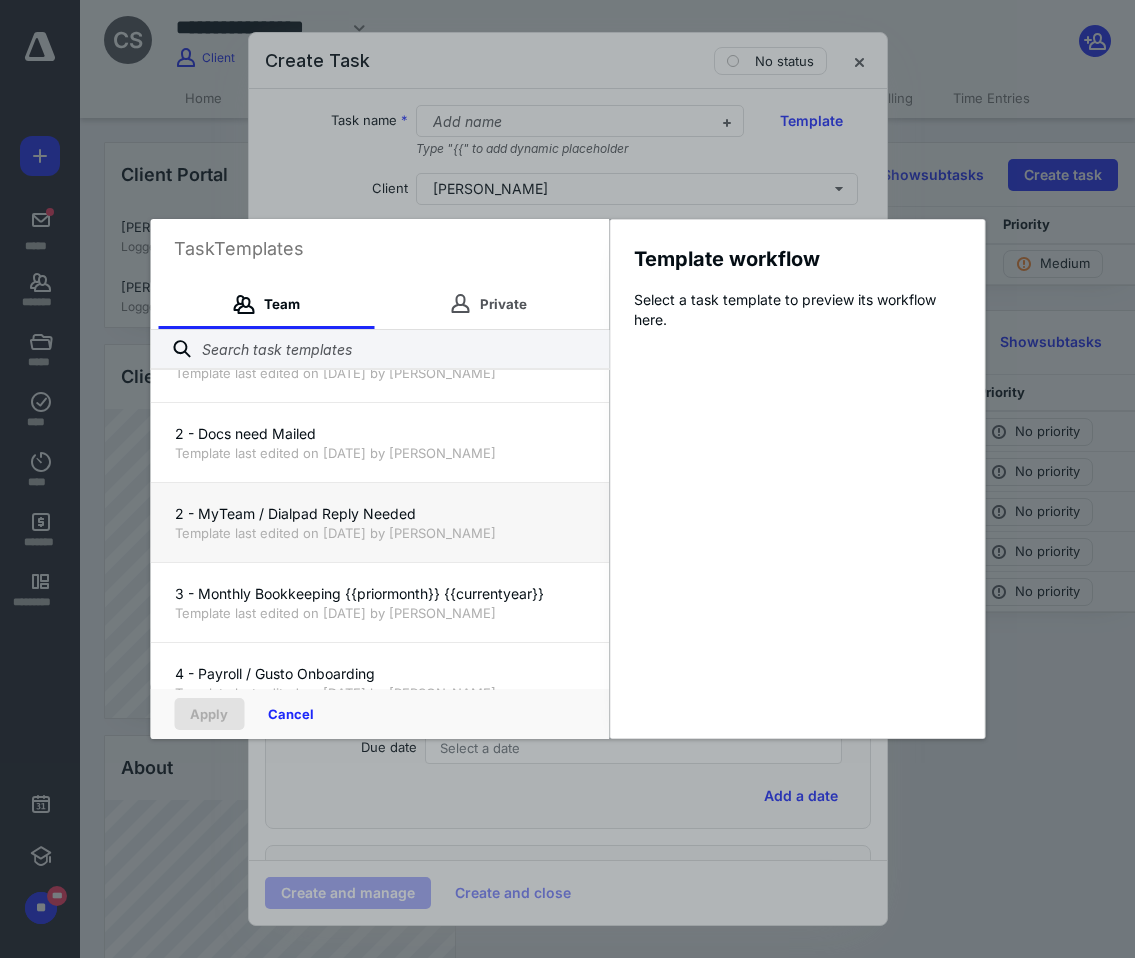 click on "2 - MyTeam / Dialpad Reply Needed" at bounding box center (379, 514) 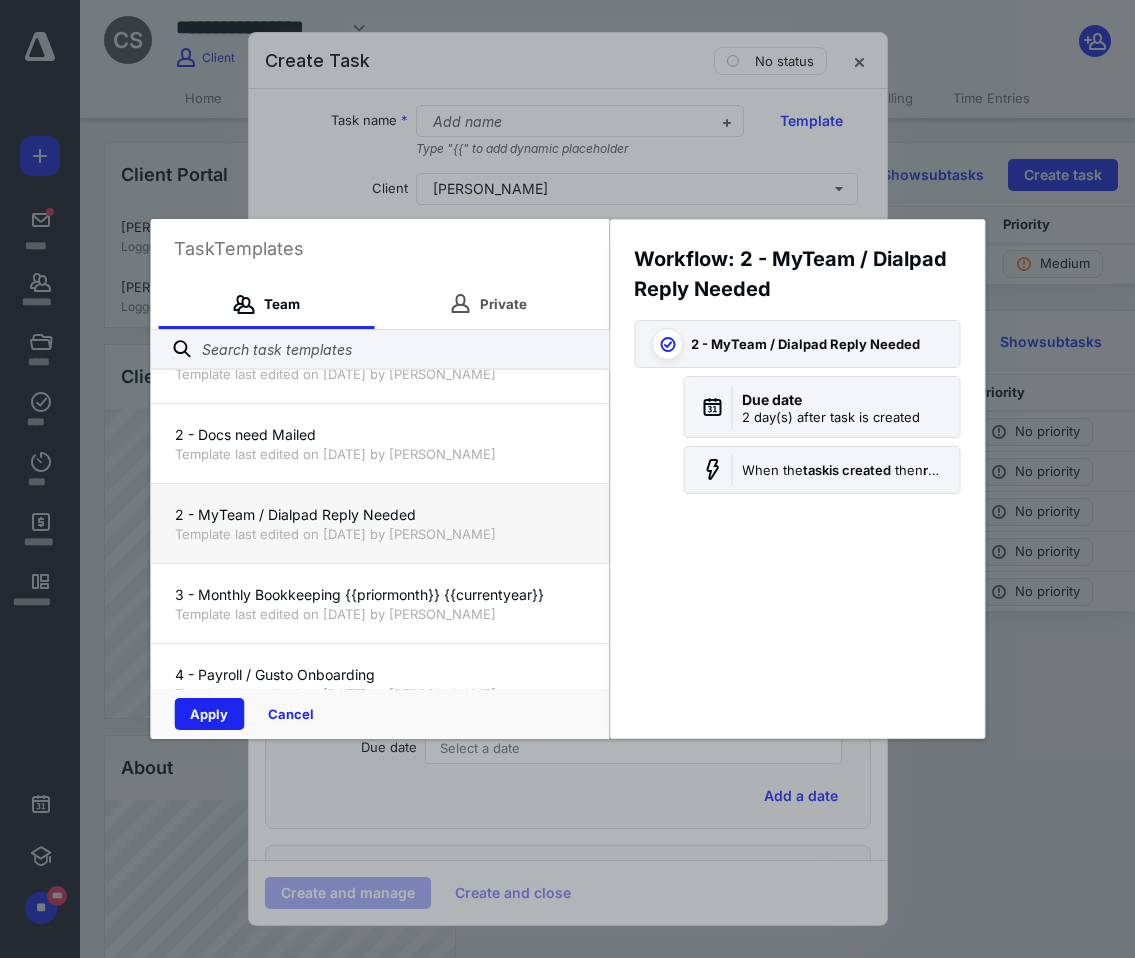 click on "Apply" at bounding box center (209, 714) 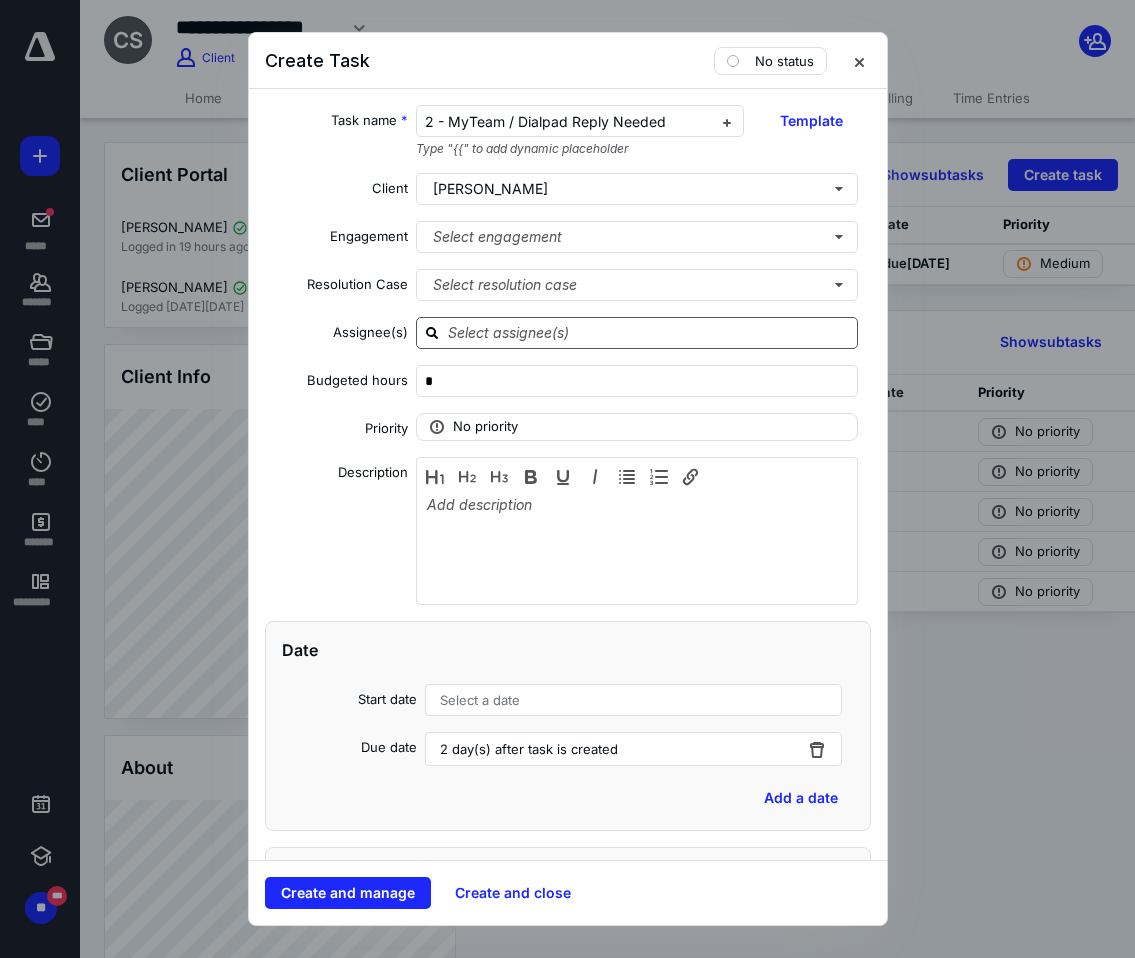 click at bounding box center (649, 332) 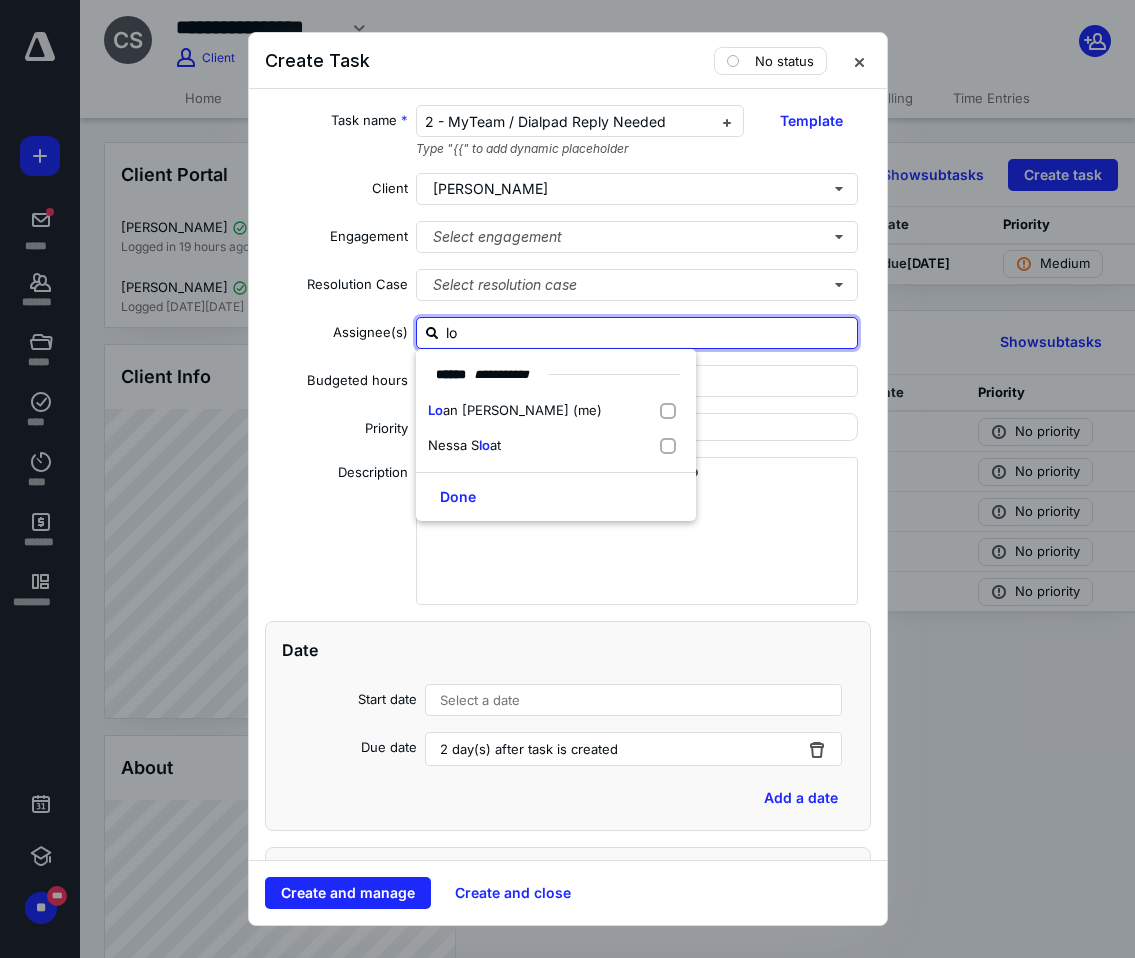 type on "loa" 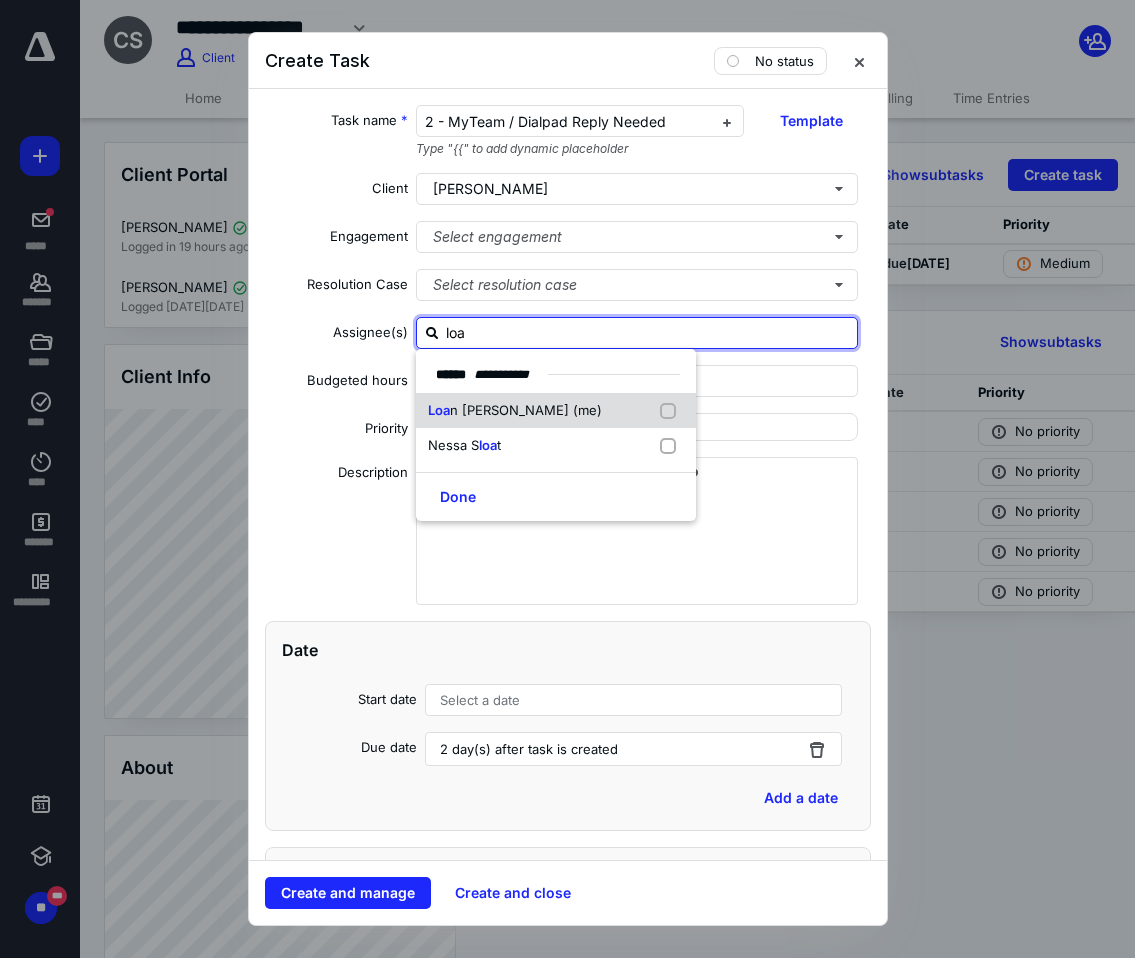 click on "[PERSON_NAME] (me)" at bounding box center (556, 411) 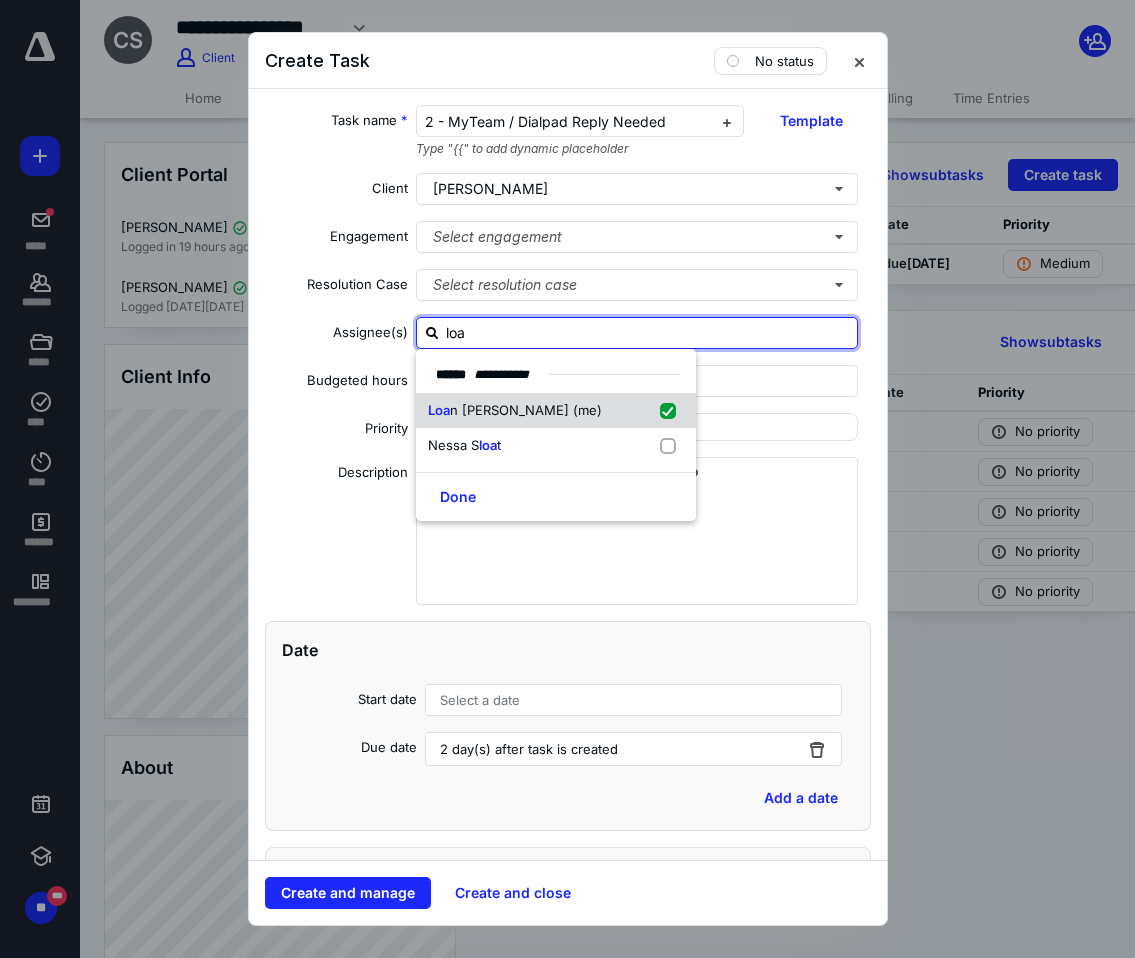 checkbox on "true" 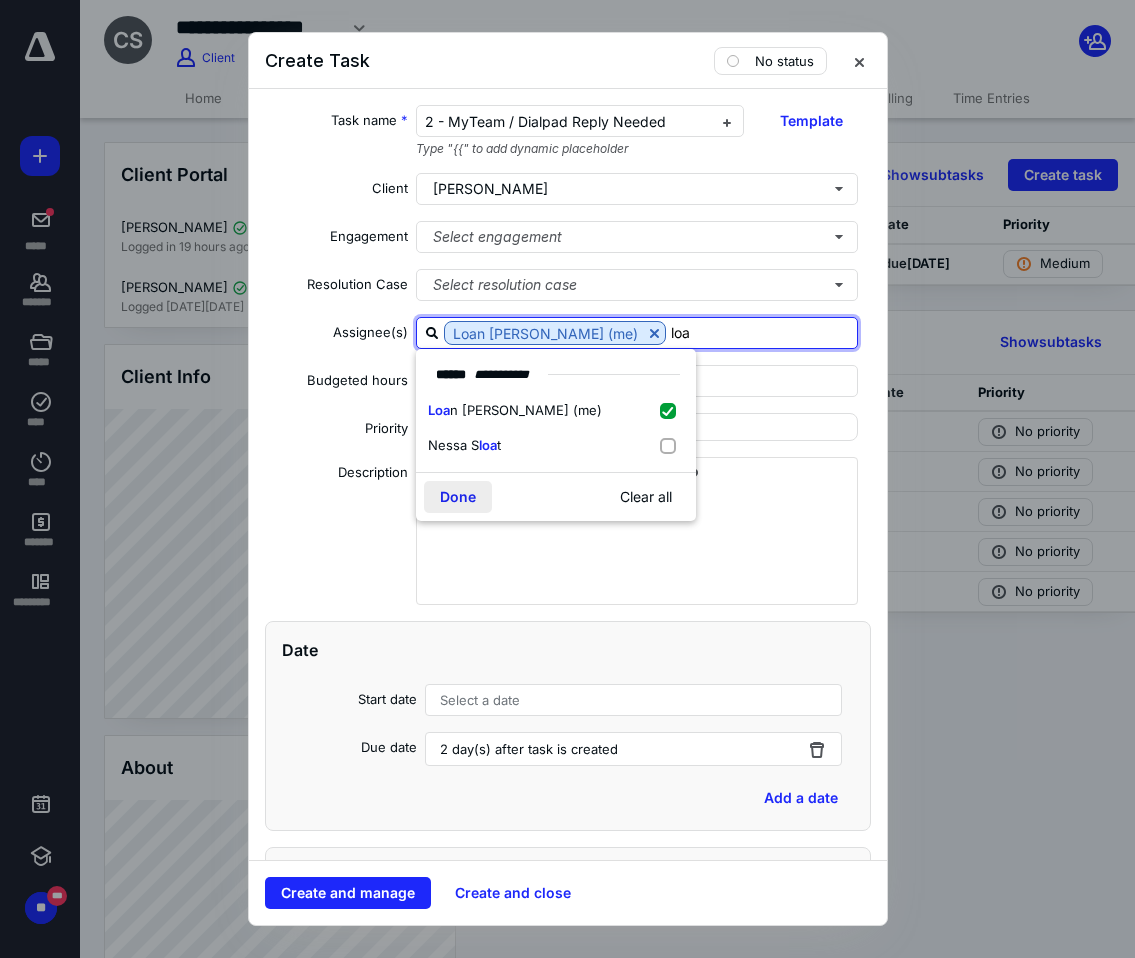 type on "loa" 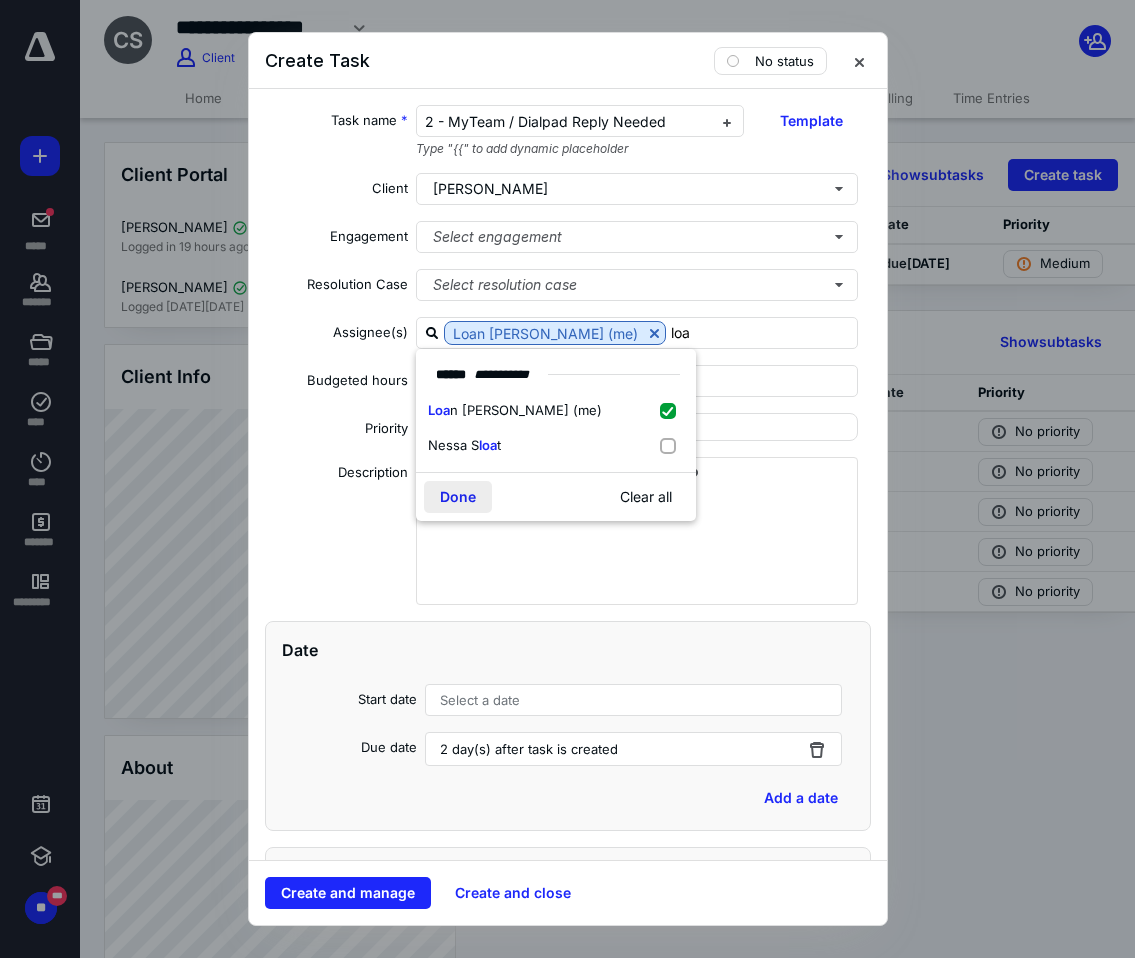 click on "Done" at bounding box center [458, 497] 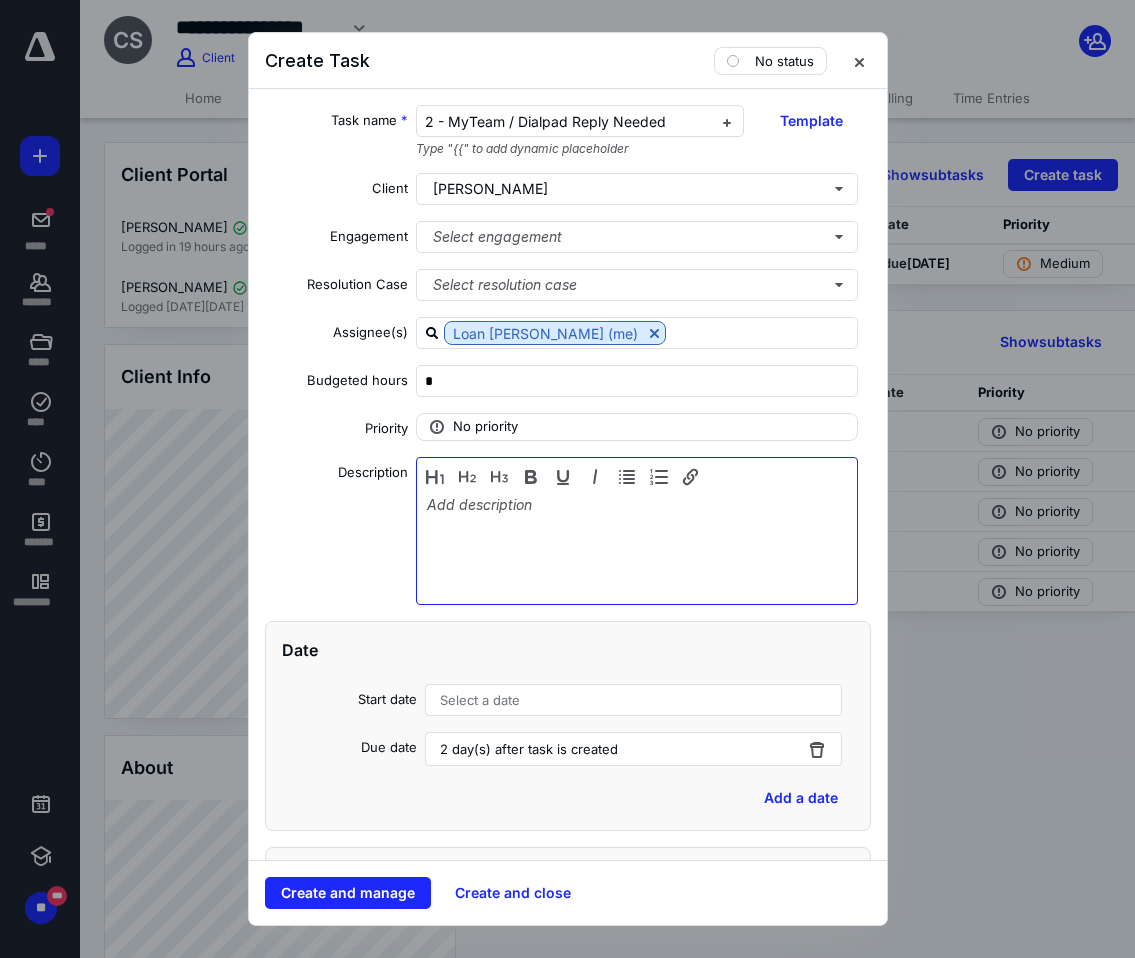 click at bounding box center [637, 546] 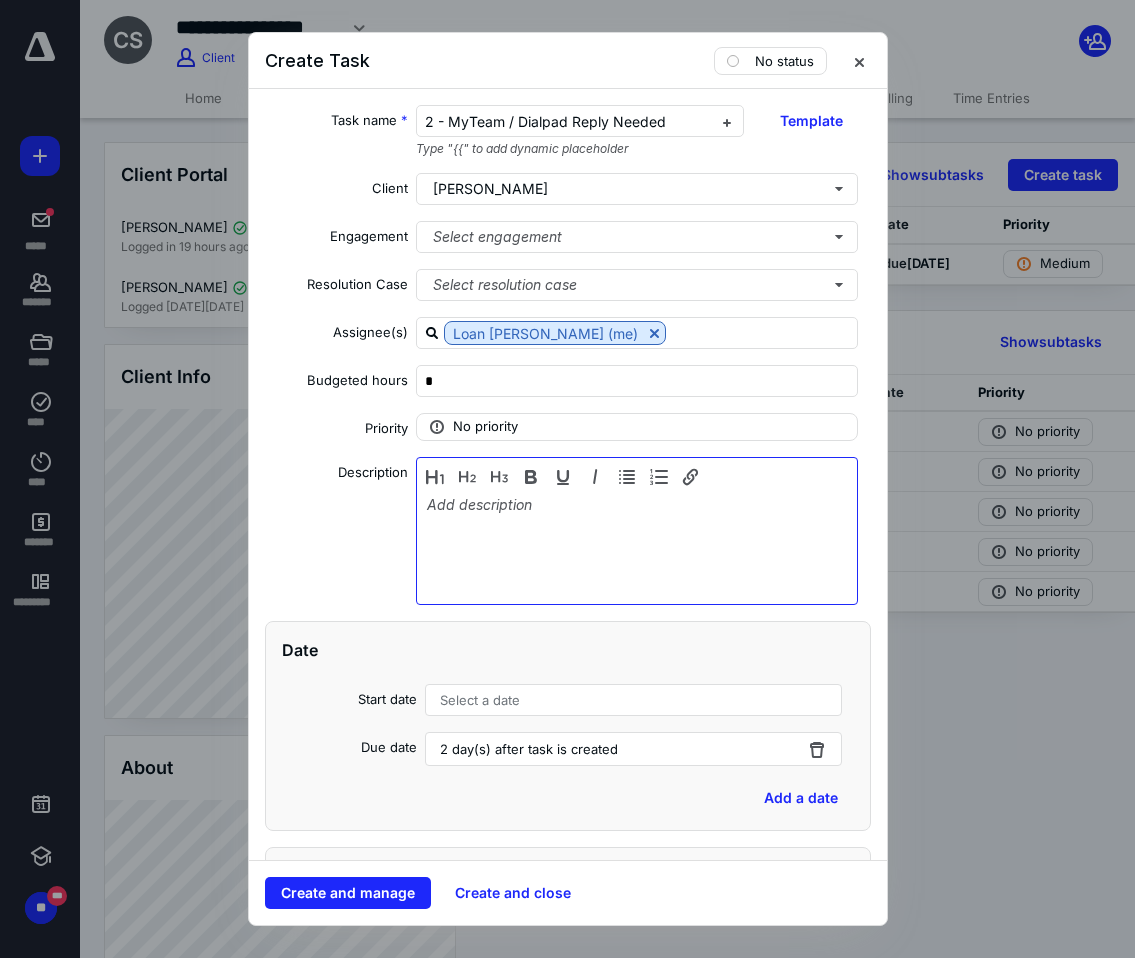 type 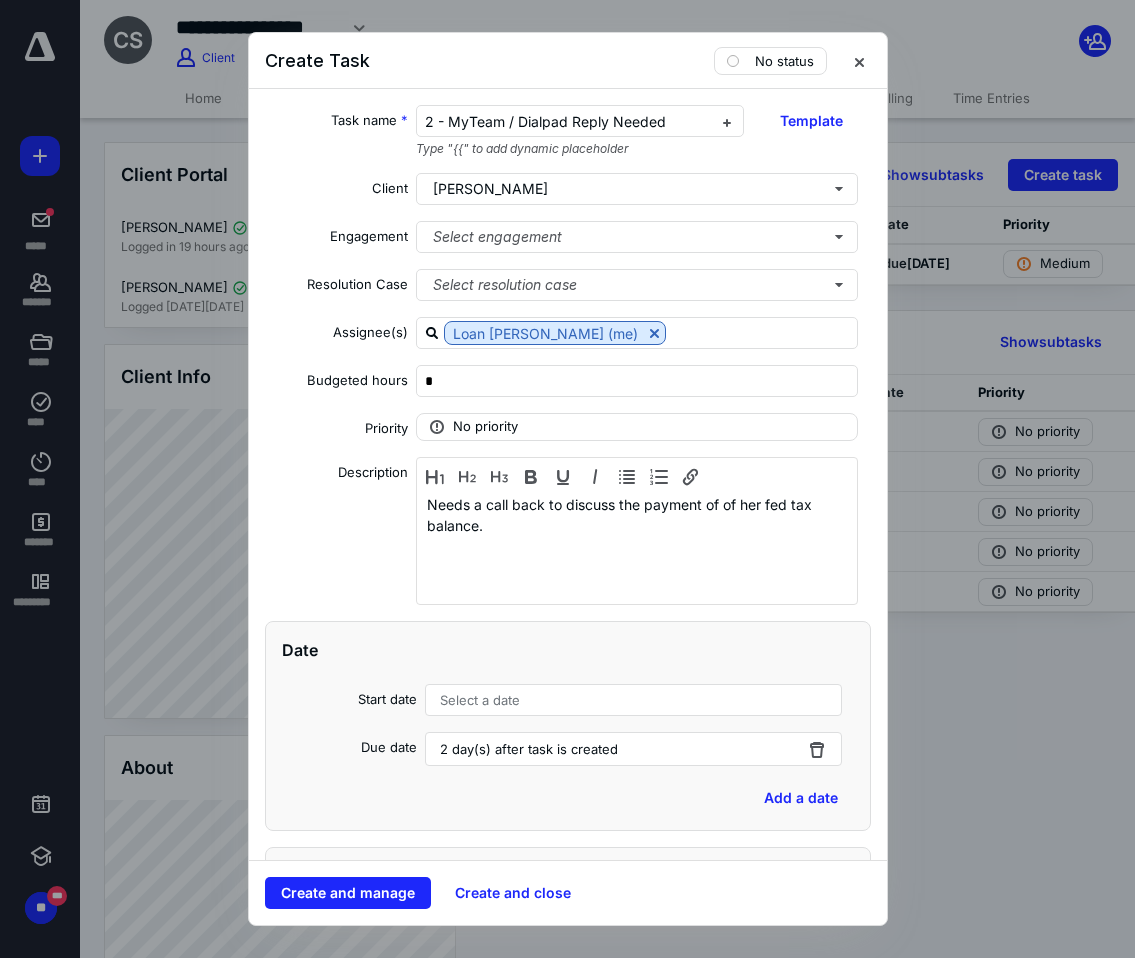 click on "Select a date" at bounding box center [480, 700] 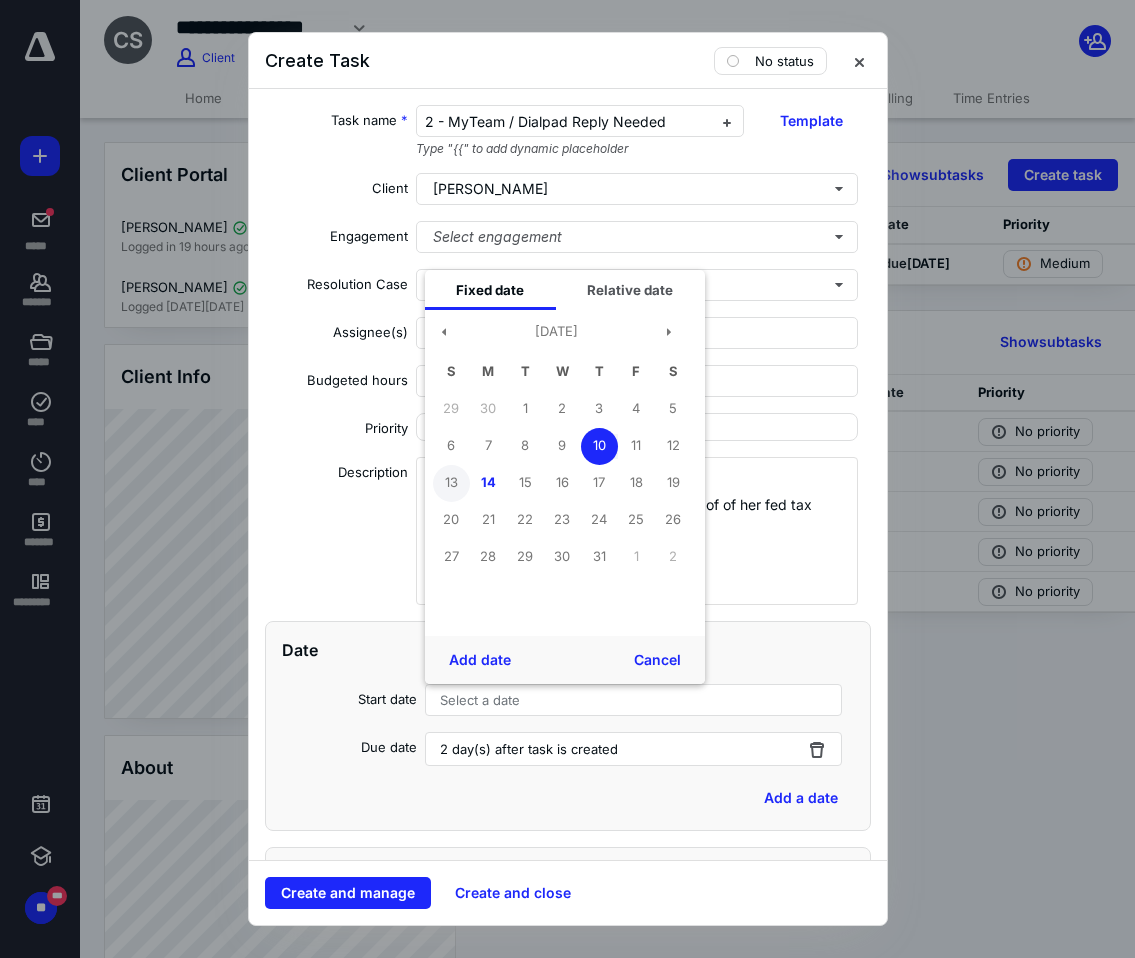 click on "13" at bounding box center (451, 483) 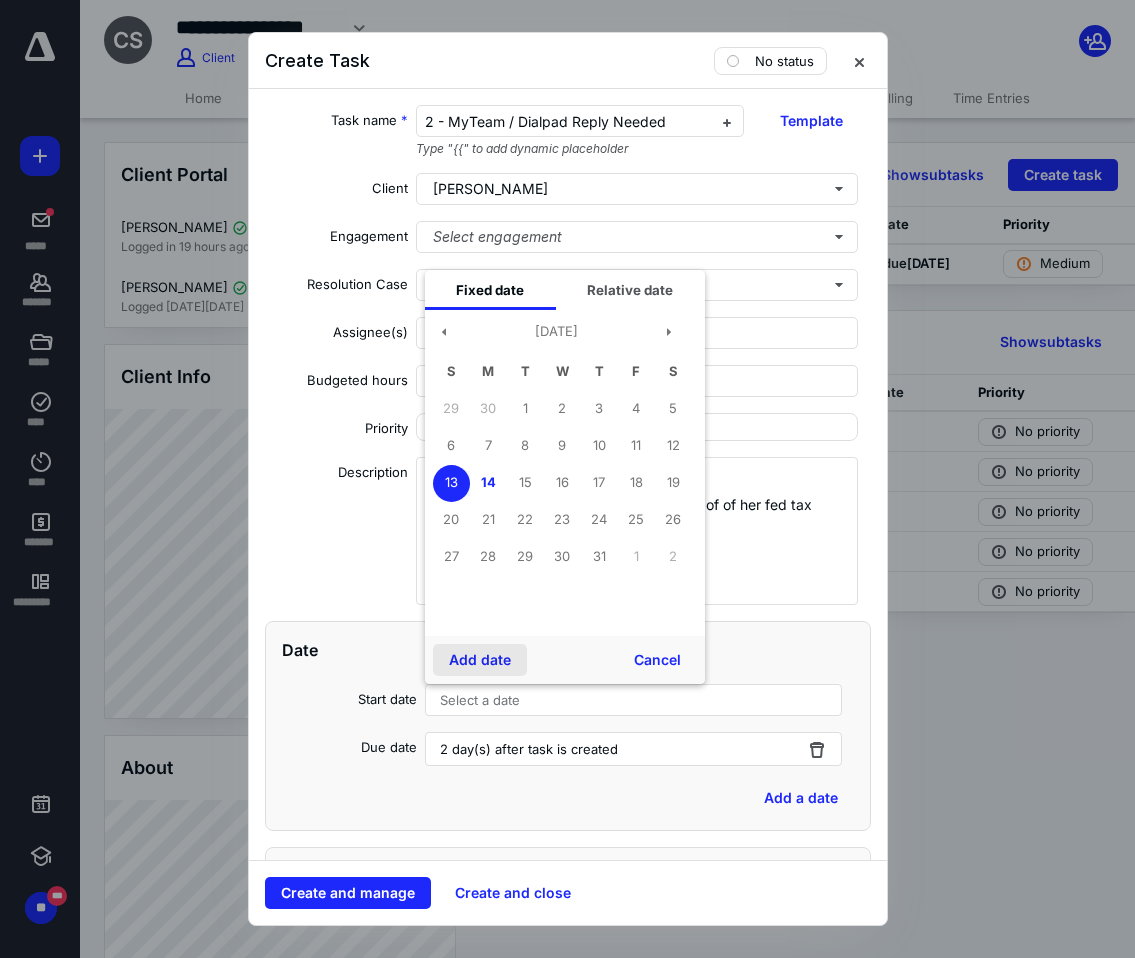 click on "Add date" at bounding box center (480, 660) 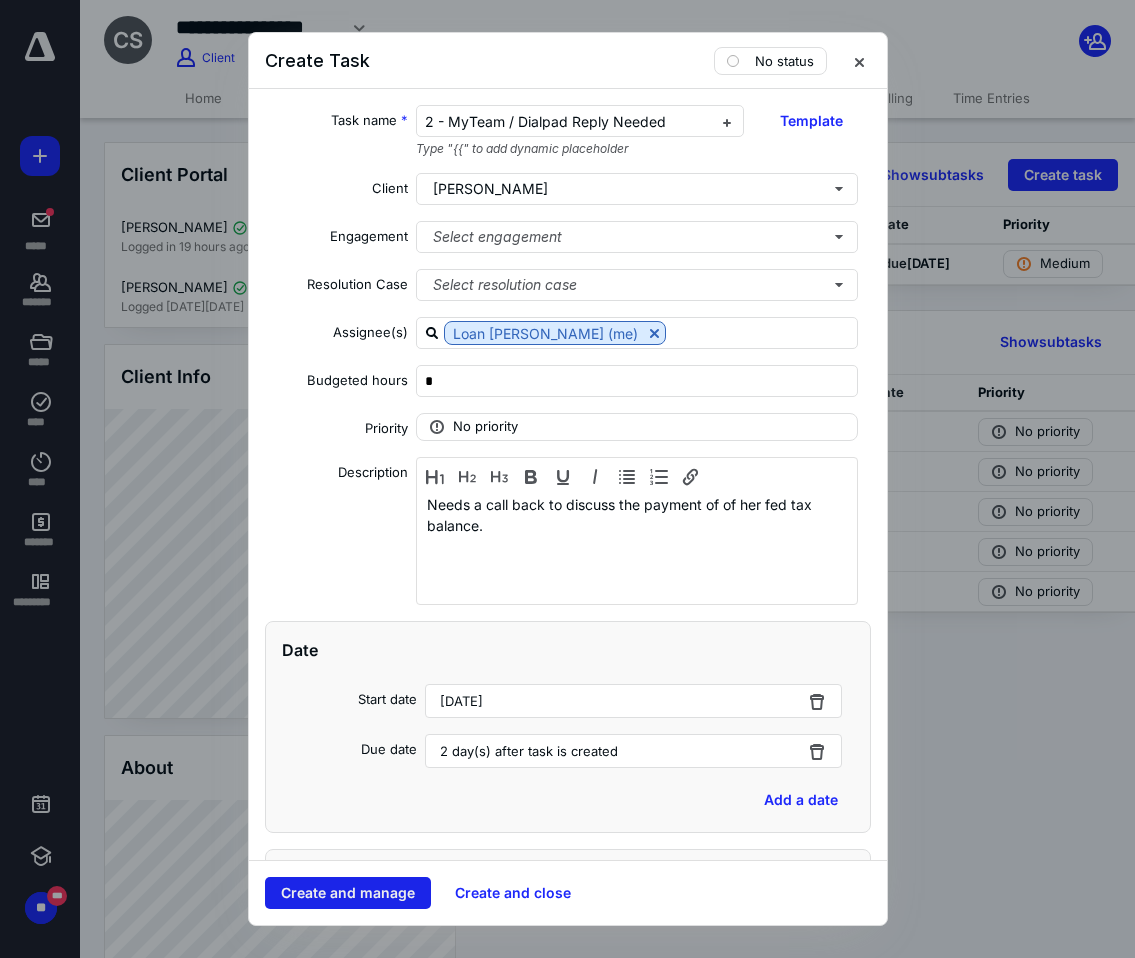 click on "Create and manage" at bounding box center [348, 893] 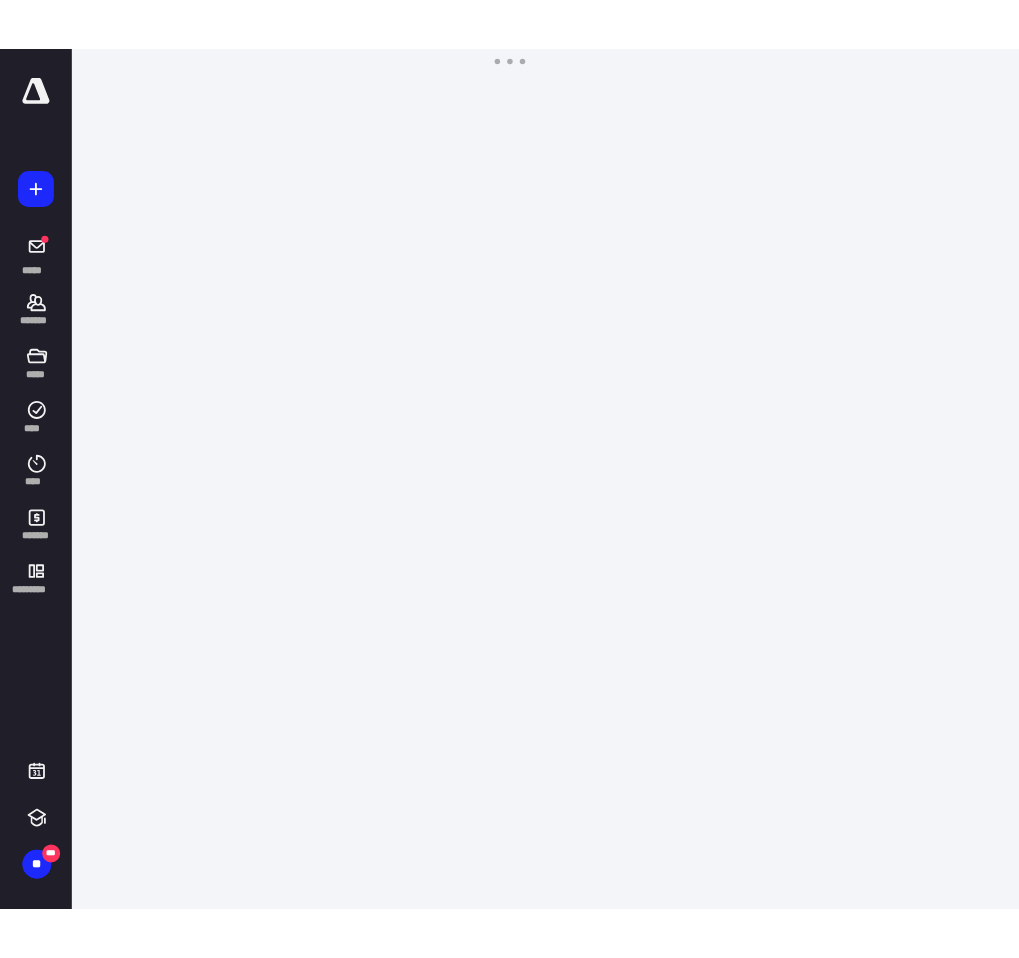 scroll, scrollTop: 0, scrollLeft: 0, axis: both 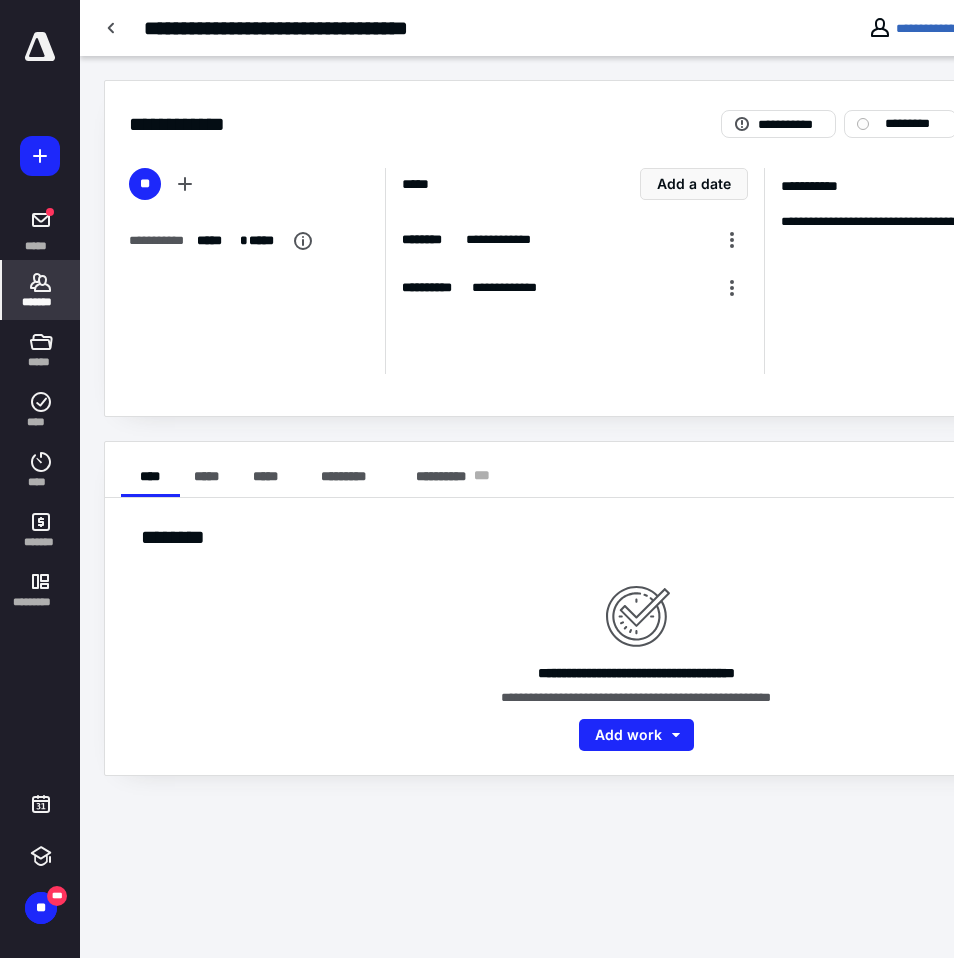 click 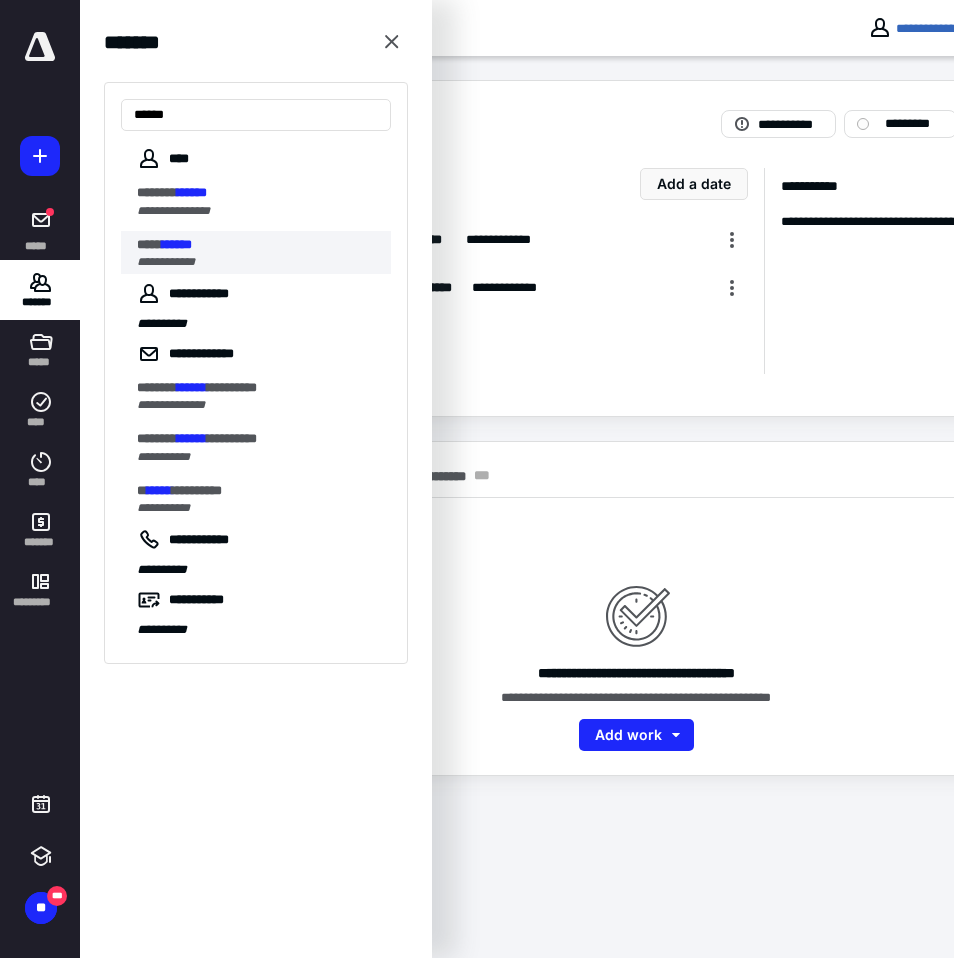 type on "******" 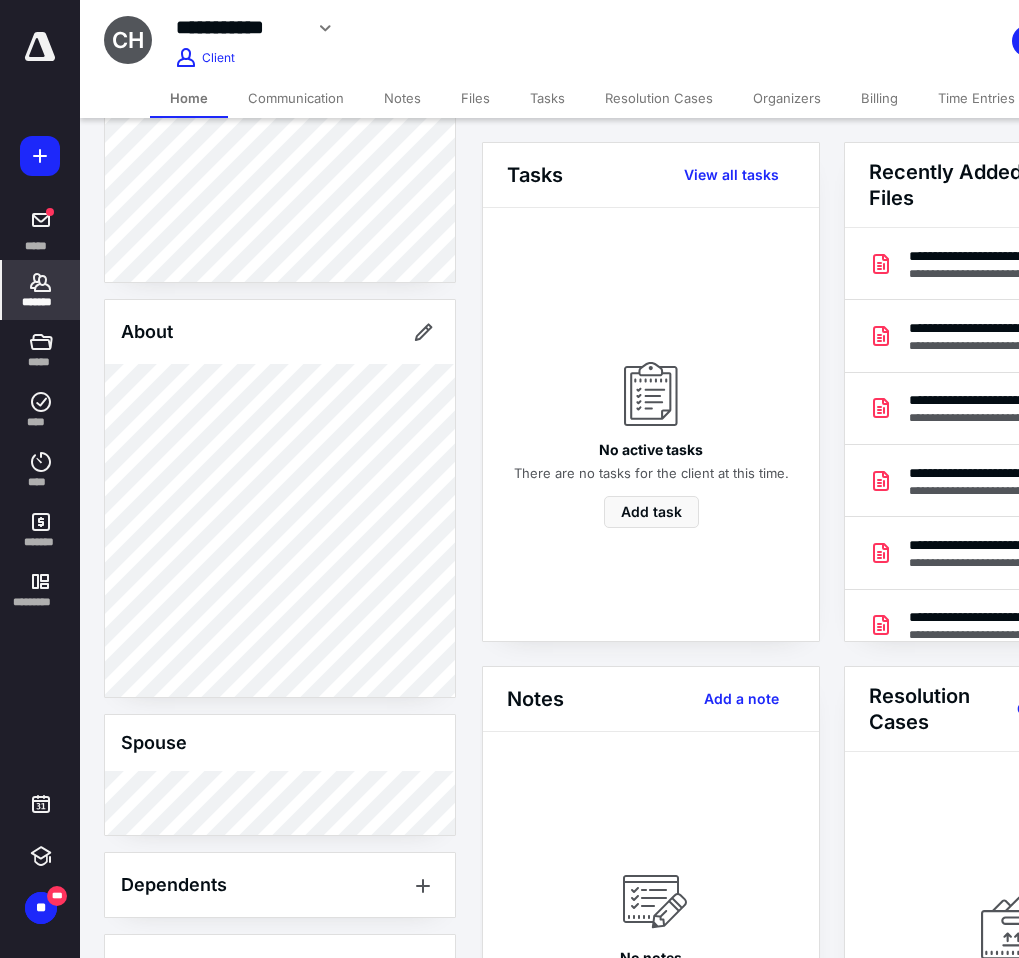 scroll, scrollTop: 626, scrollLeft: 0, axis: vertical 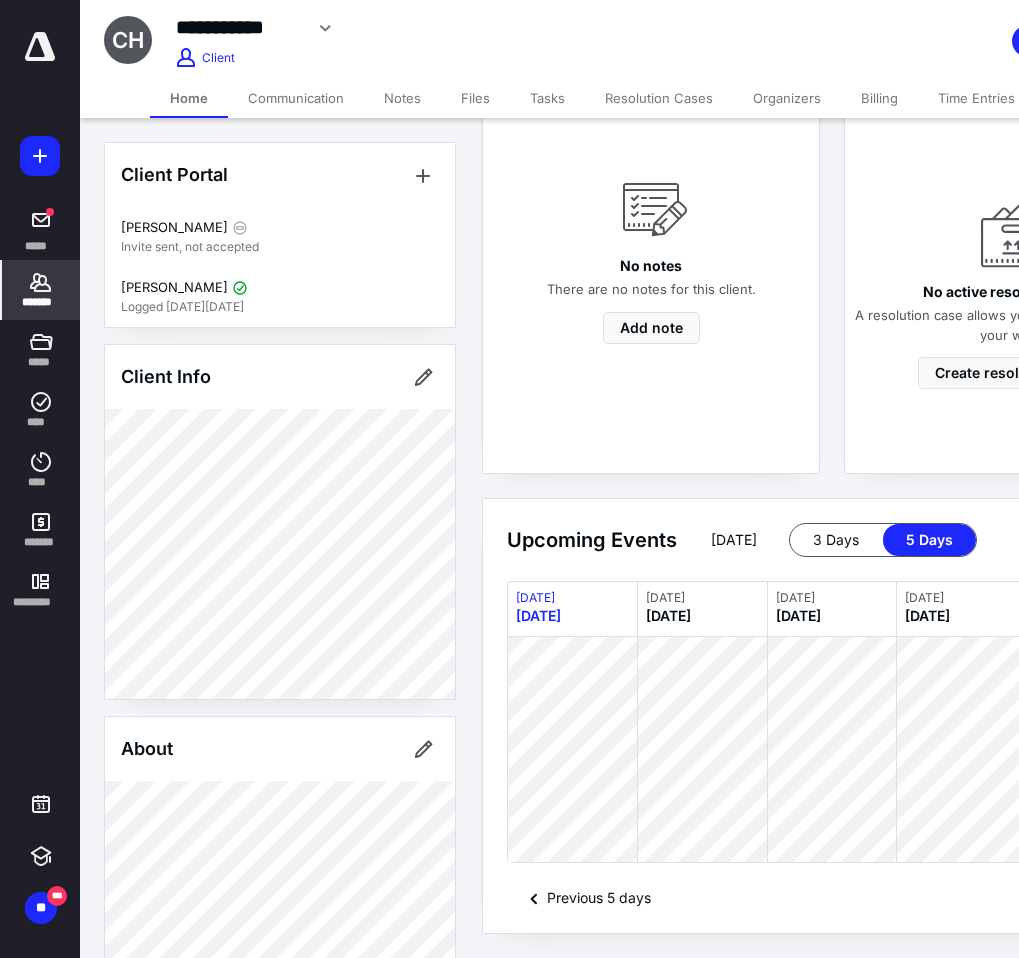 click on "Tasks" at bounding box center [547, 98] 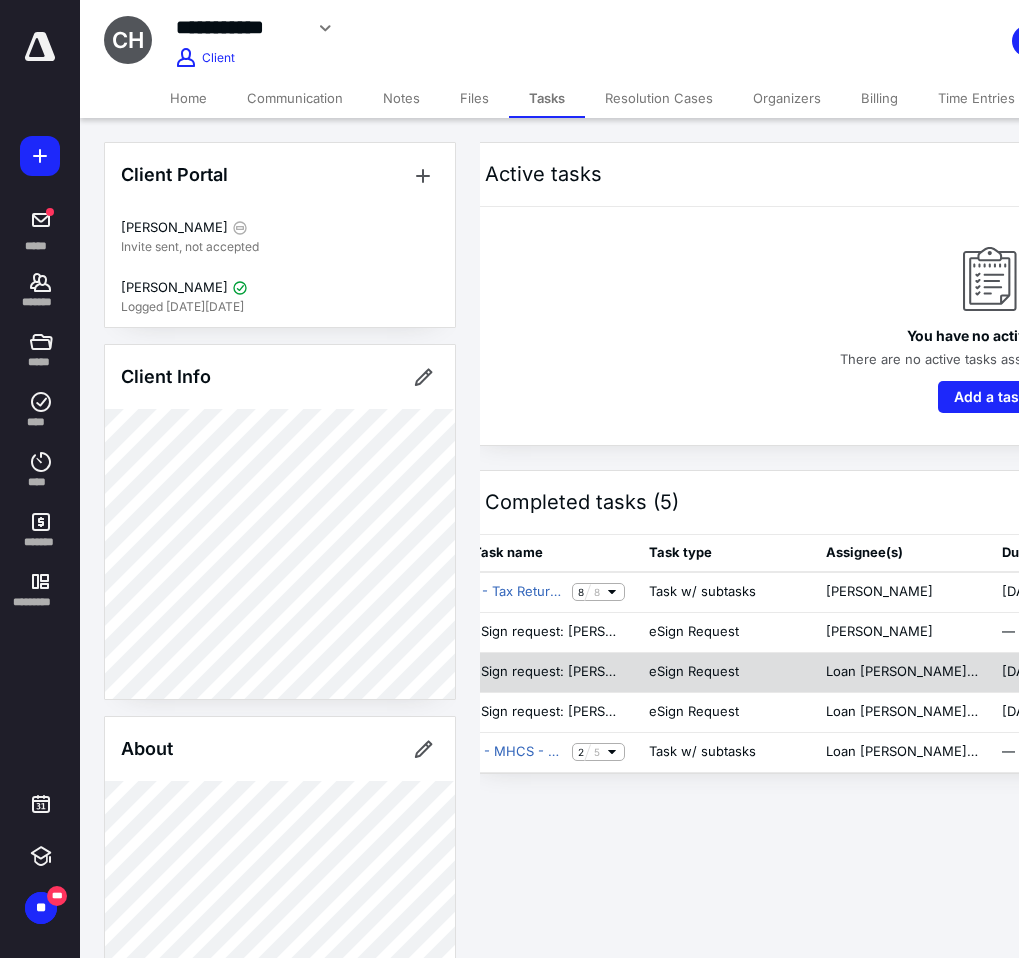 scroll, scrollTop: 0, scrollLeft: 0, axis: both 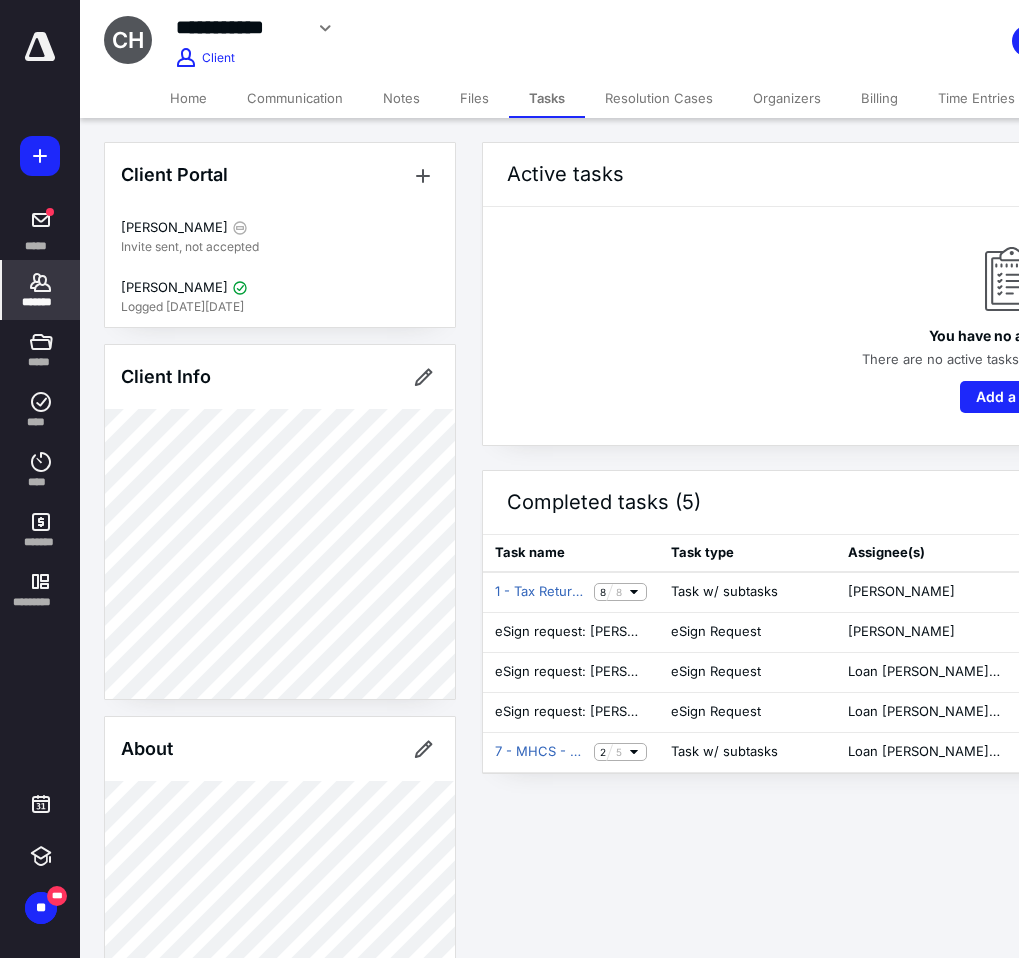 click on "*******" at bounding box center [41, 302] 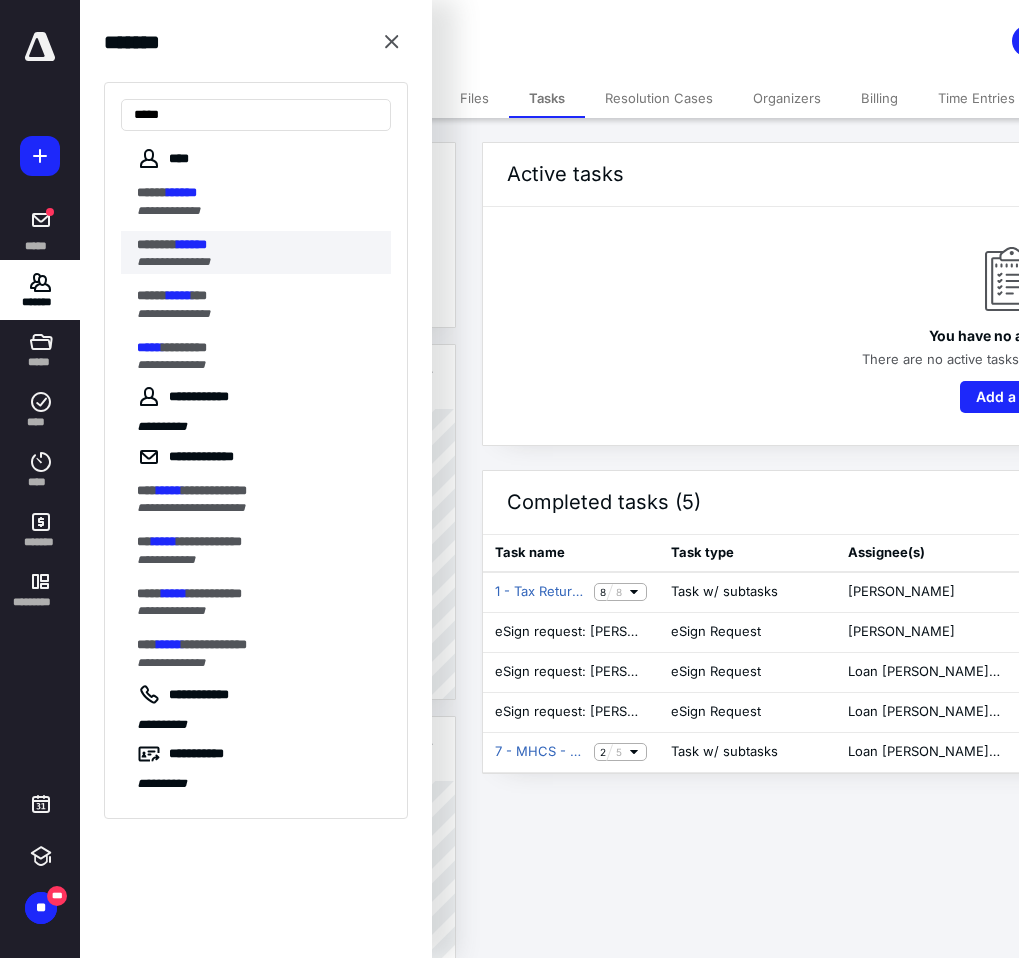 type on "*****" 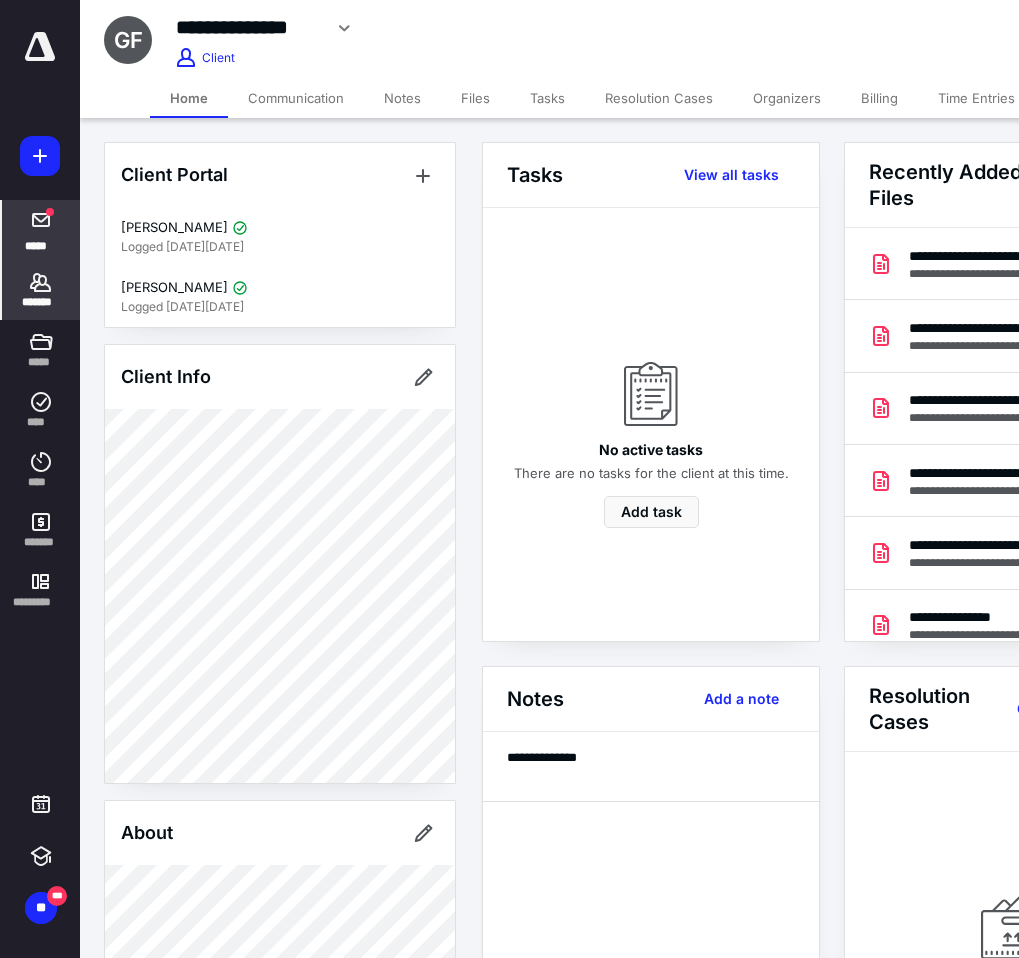 click 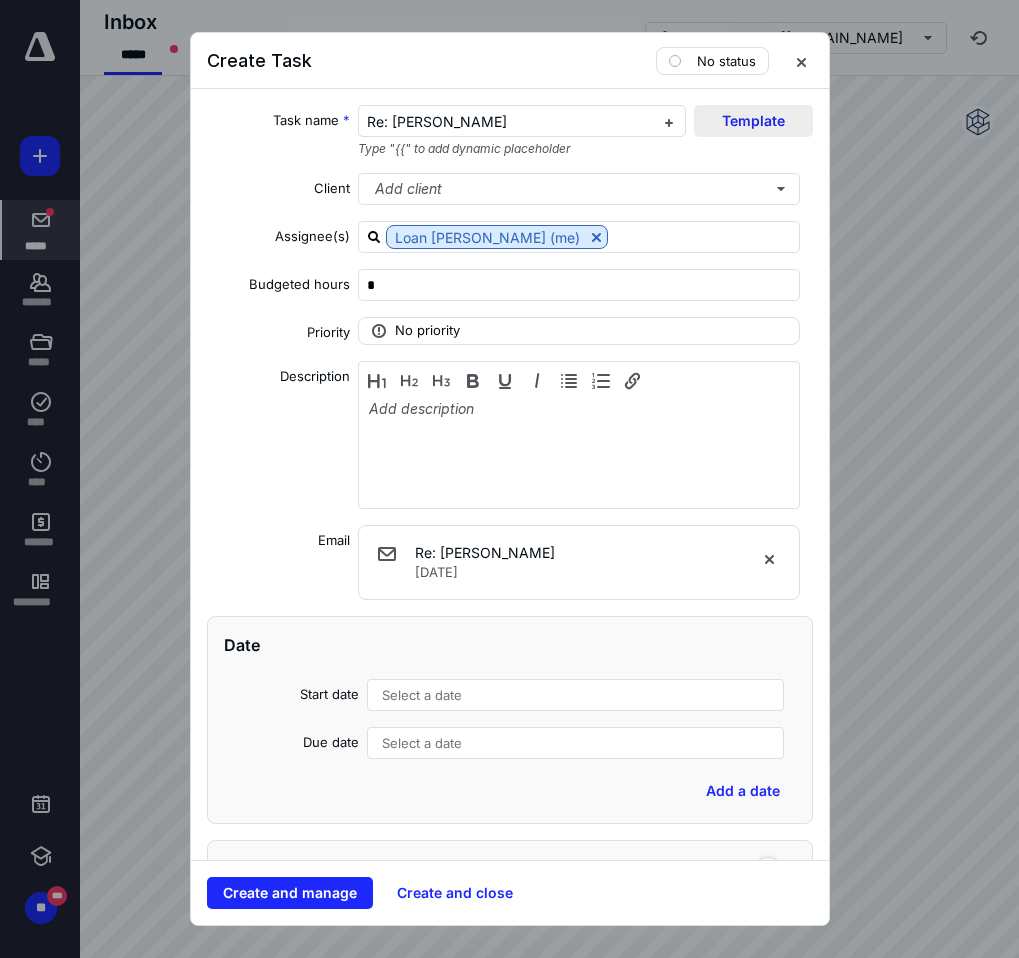 click on "Template" at bounding box center [753, 121] 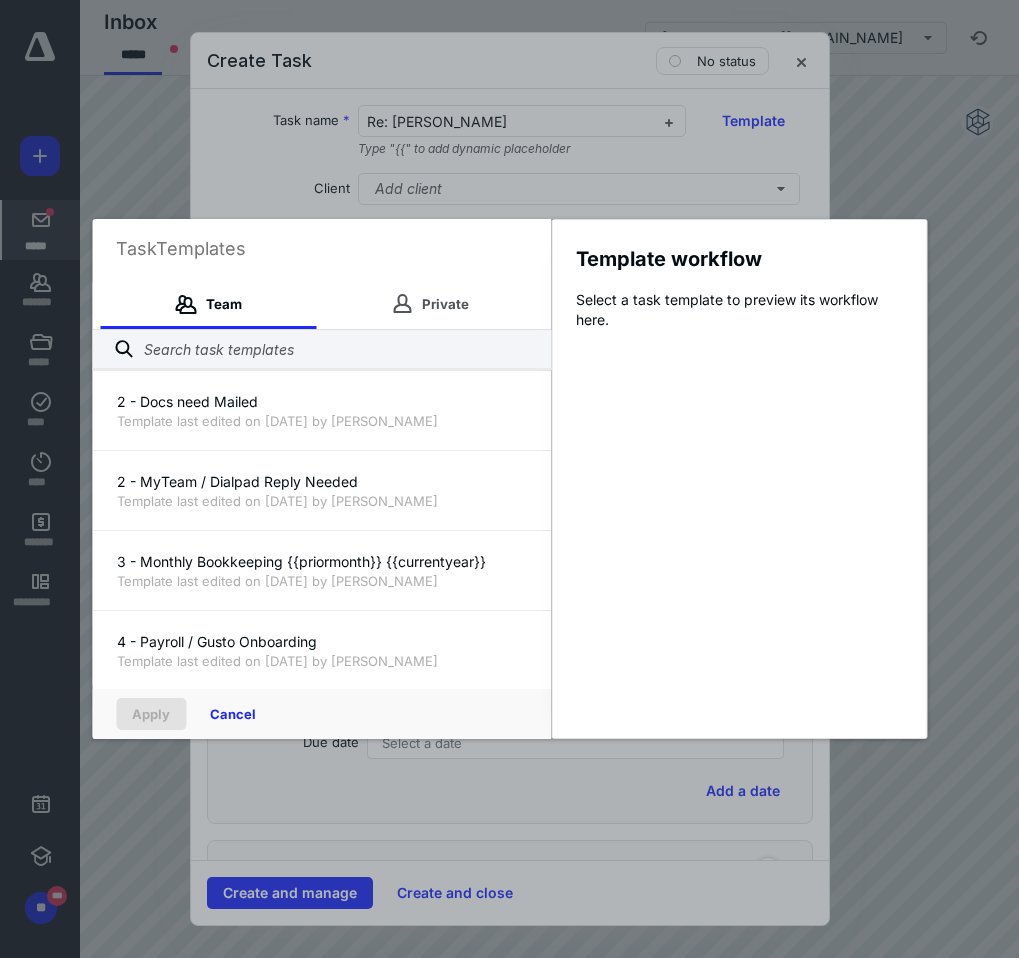 scroll, scrollTop: 235, scrollLeft: 0, axis: vertical 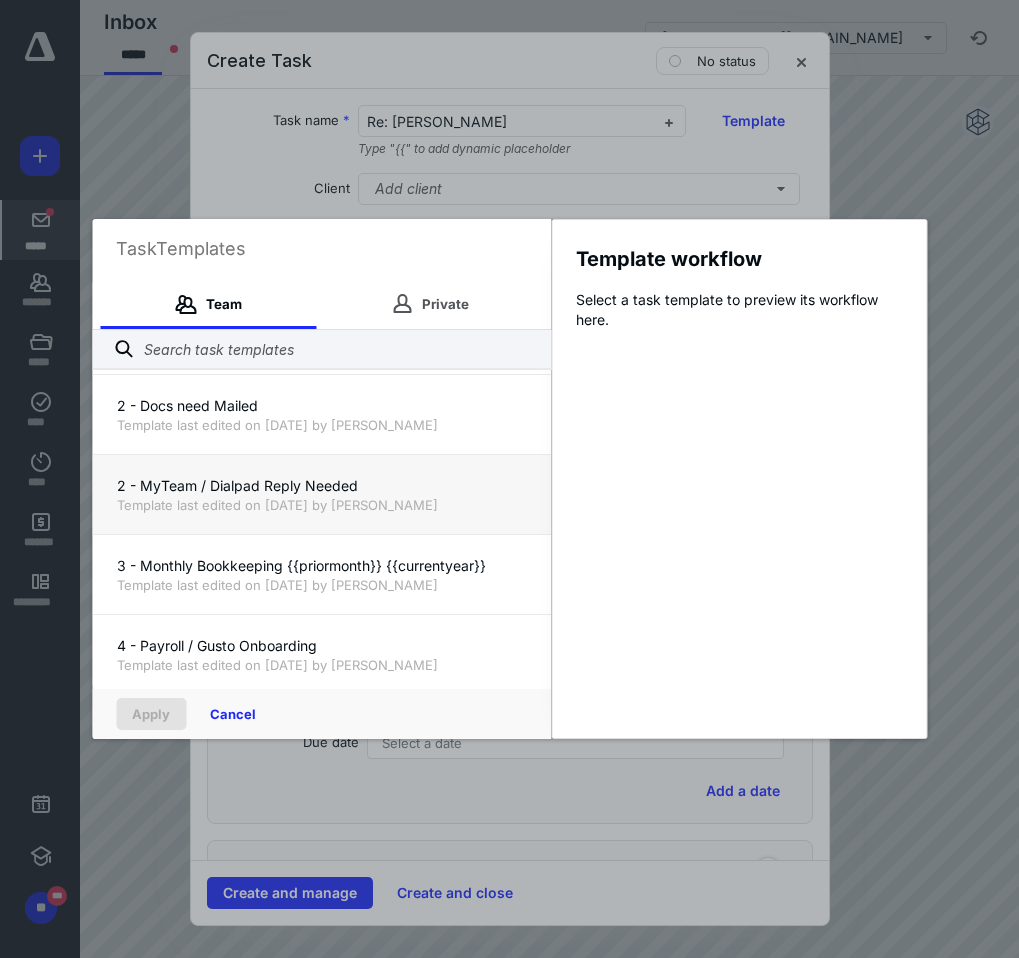 click on "Template last edited on [DATE] by [PERSON_NAME]" at bounding box center (321, 505) 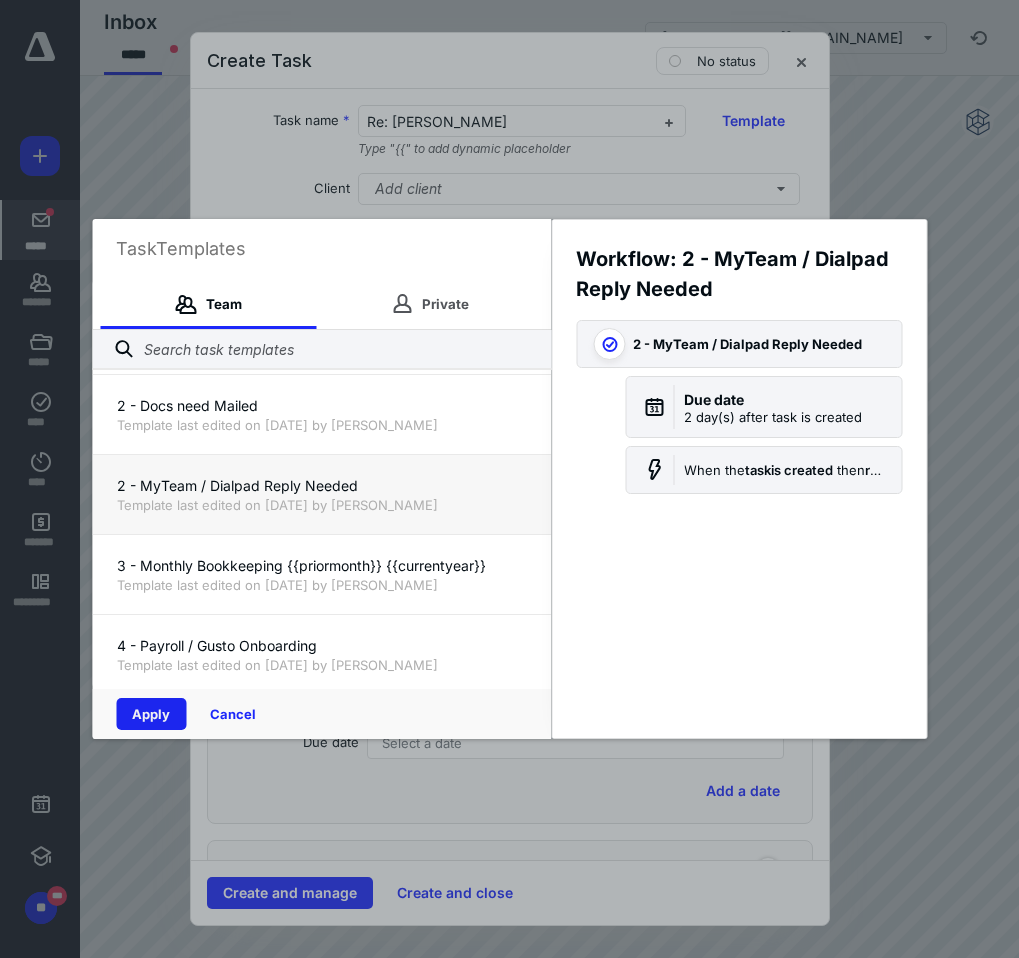 click on "Apply" at bounding box center [151, 714] 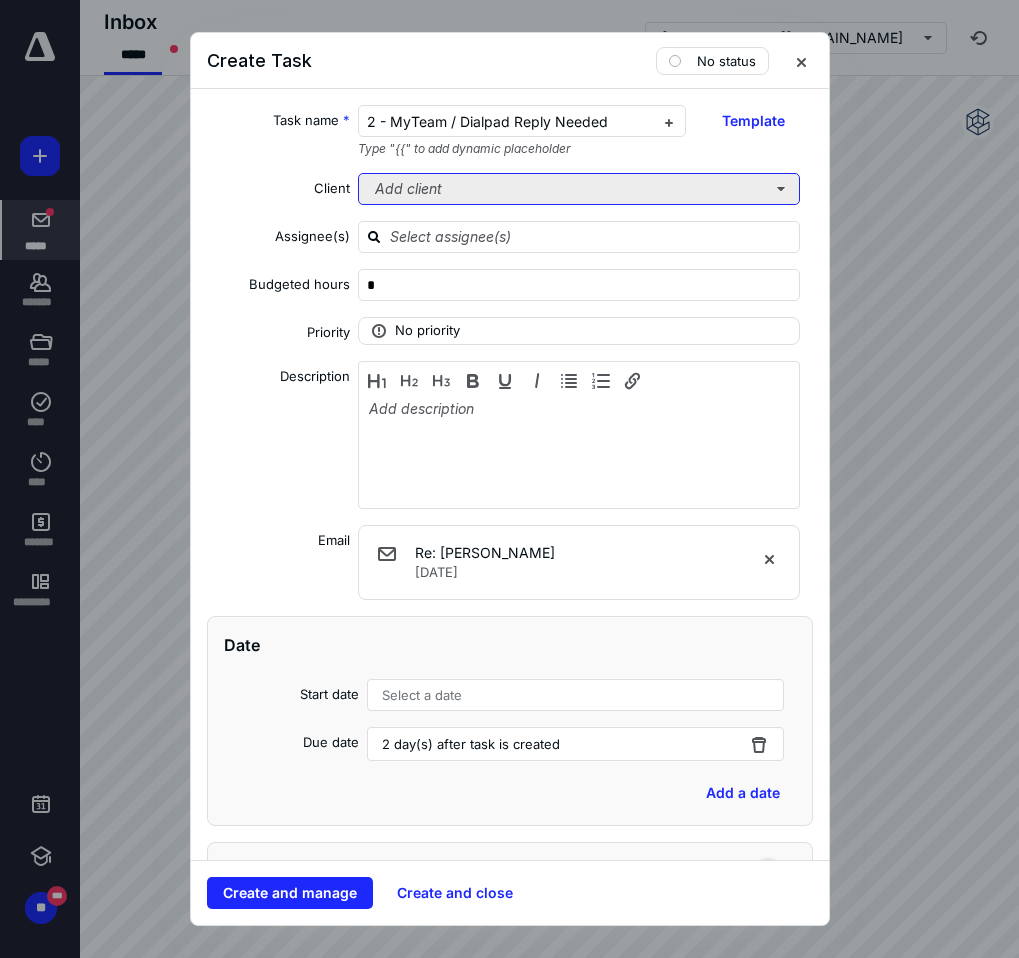 click on "Add client" at bounding box center [579, 189] 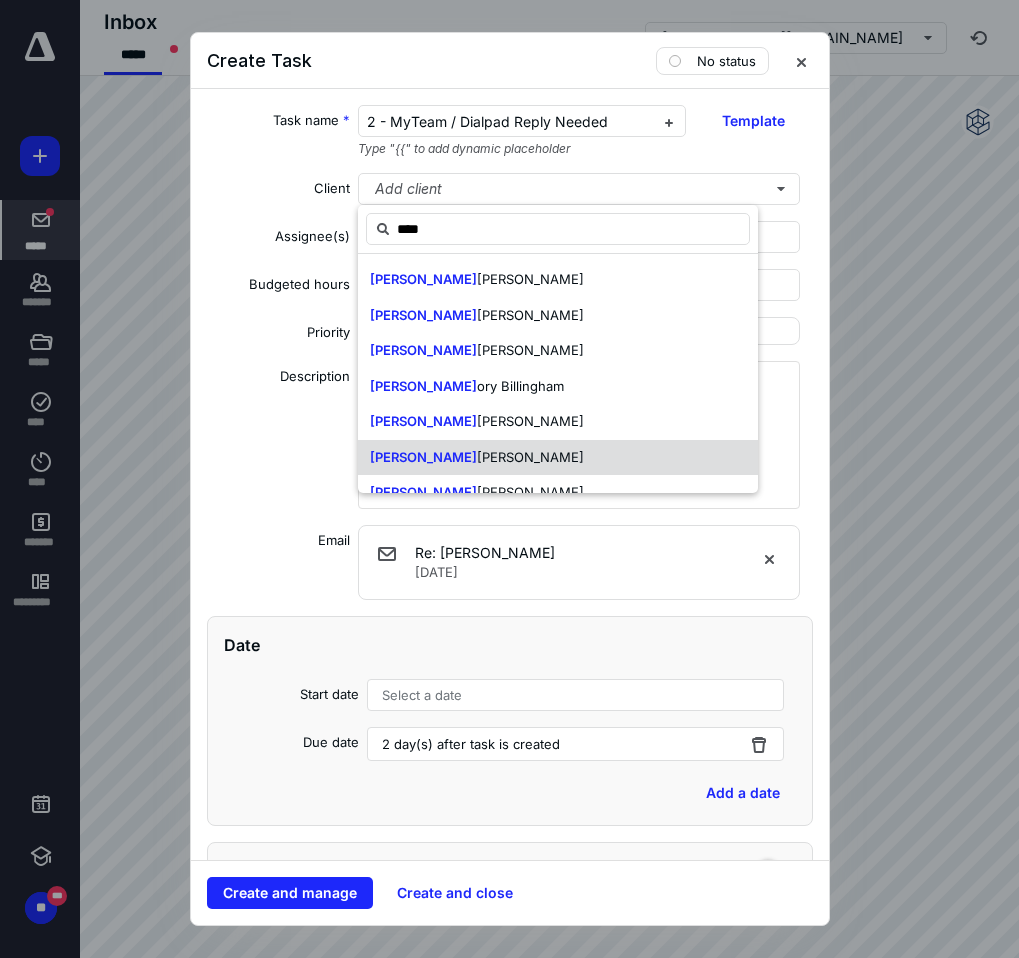 click on "[PERSON_NAME]" at bounding box center [530, 457] 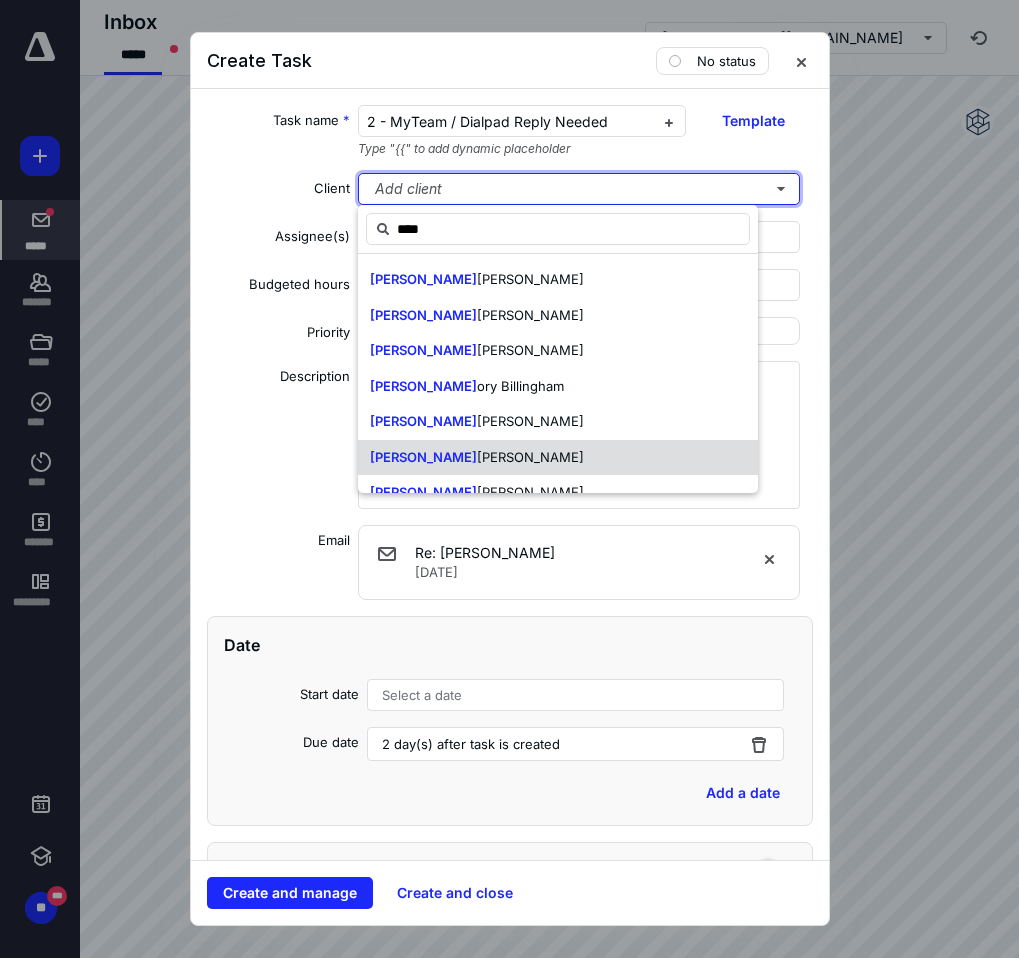 type 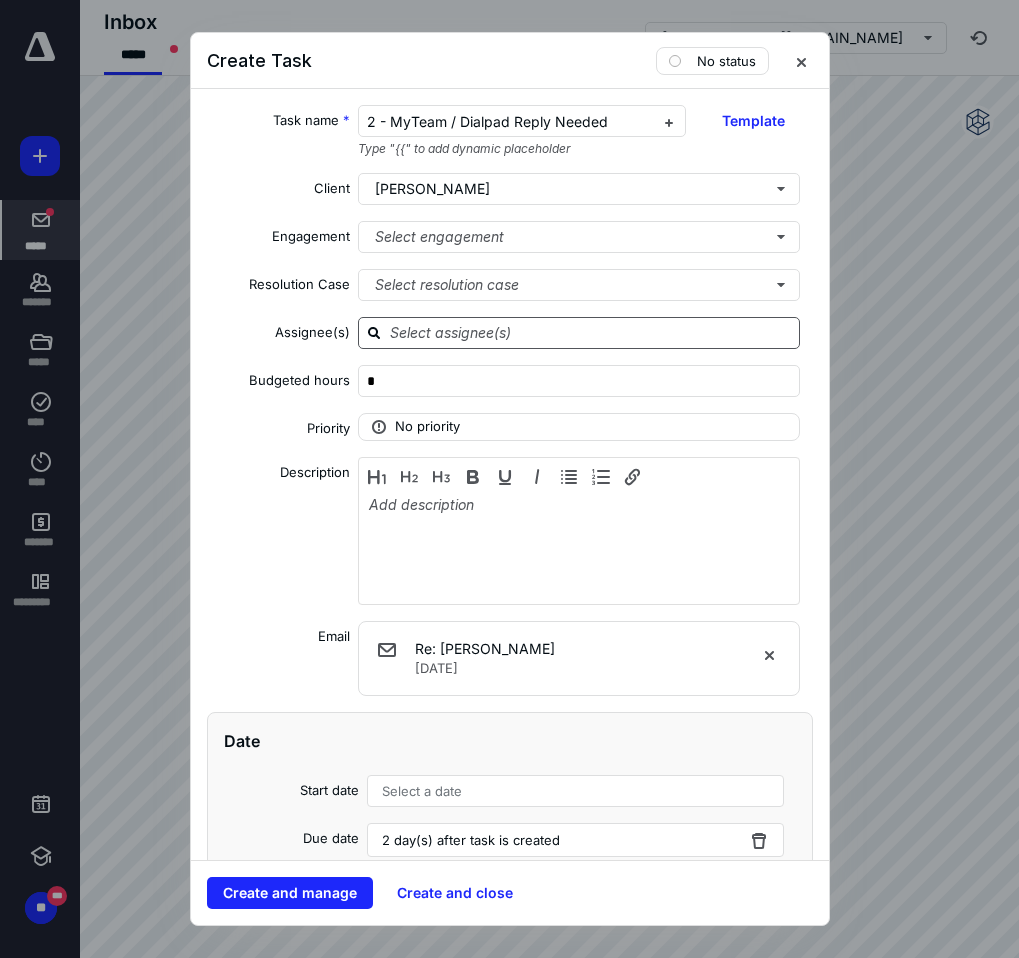 click at bounding box center (591, 332) 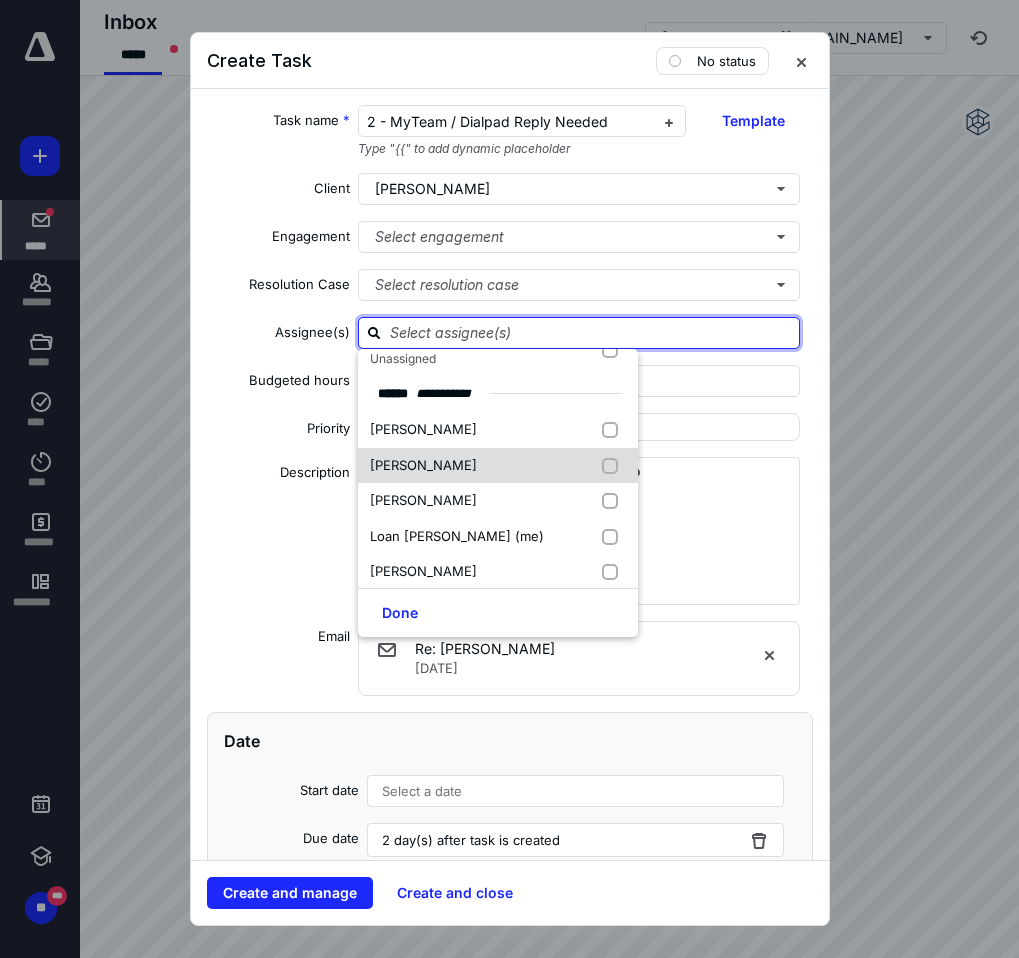scroll, scrollTop: 283, scrollLeft: 0, axis: vertical 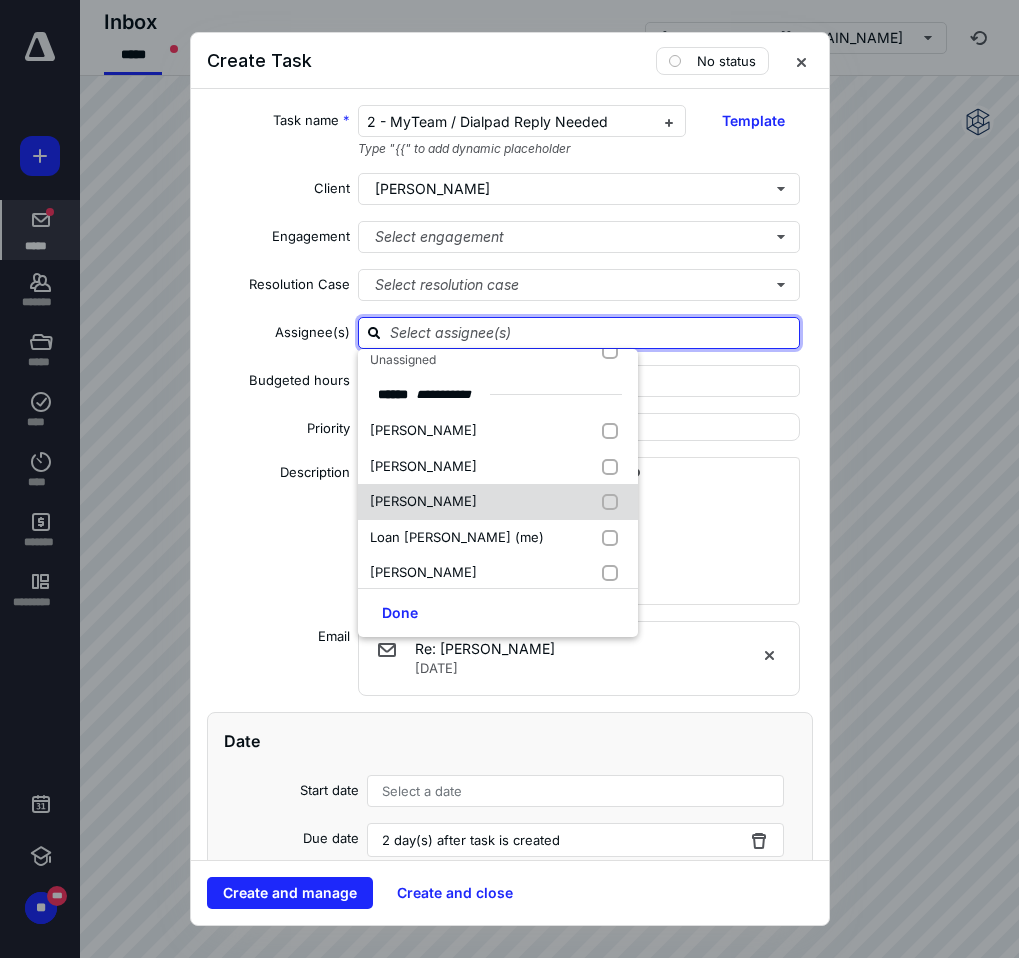 click on "[PERSON_NAME]" at bounding box center [498, 502] 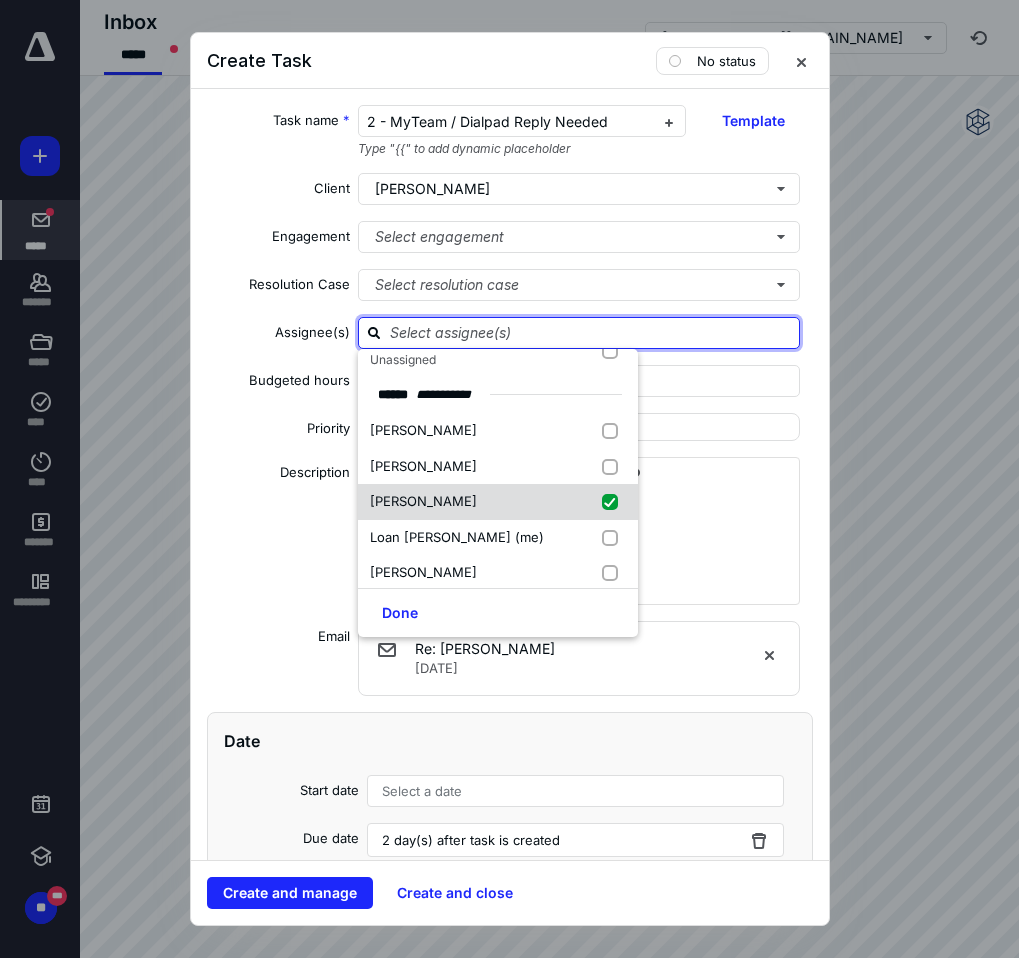 checkbox on "true" 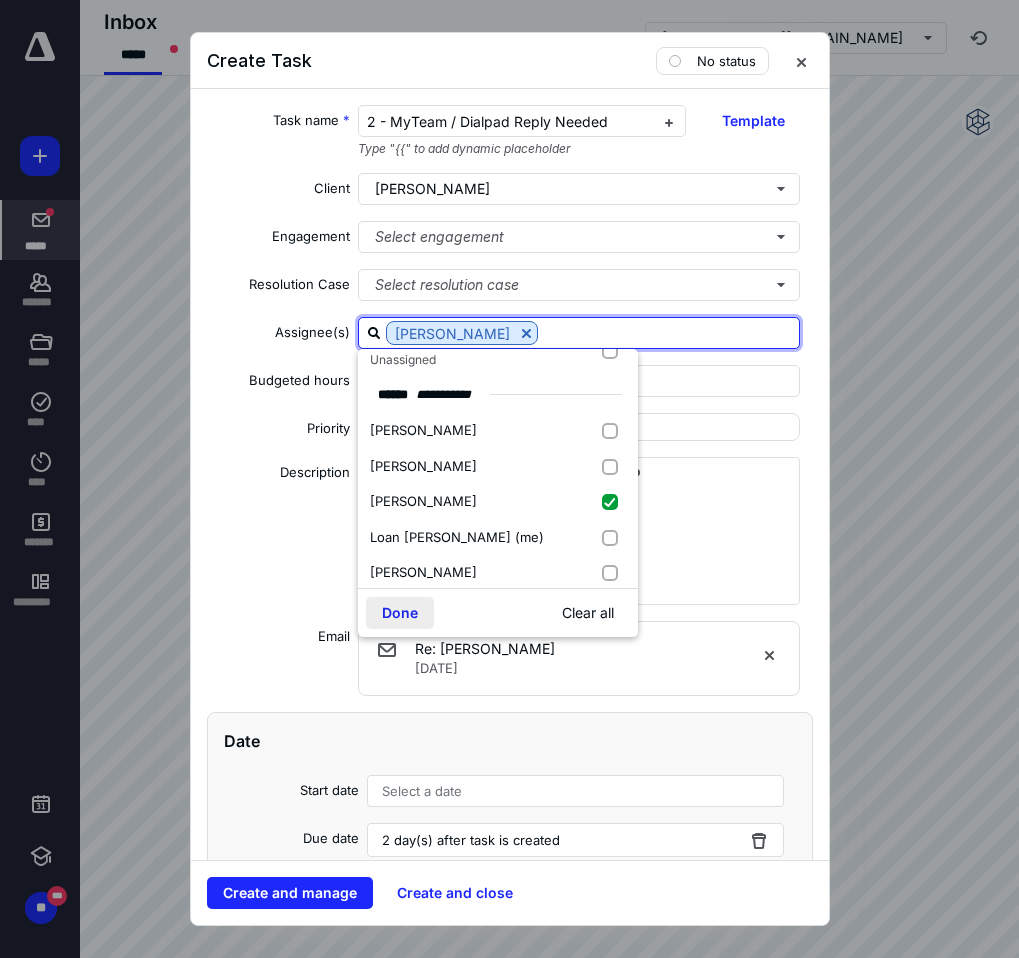 click on "Done" at bounding box center (400, 613) 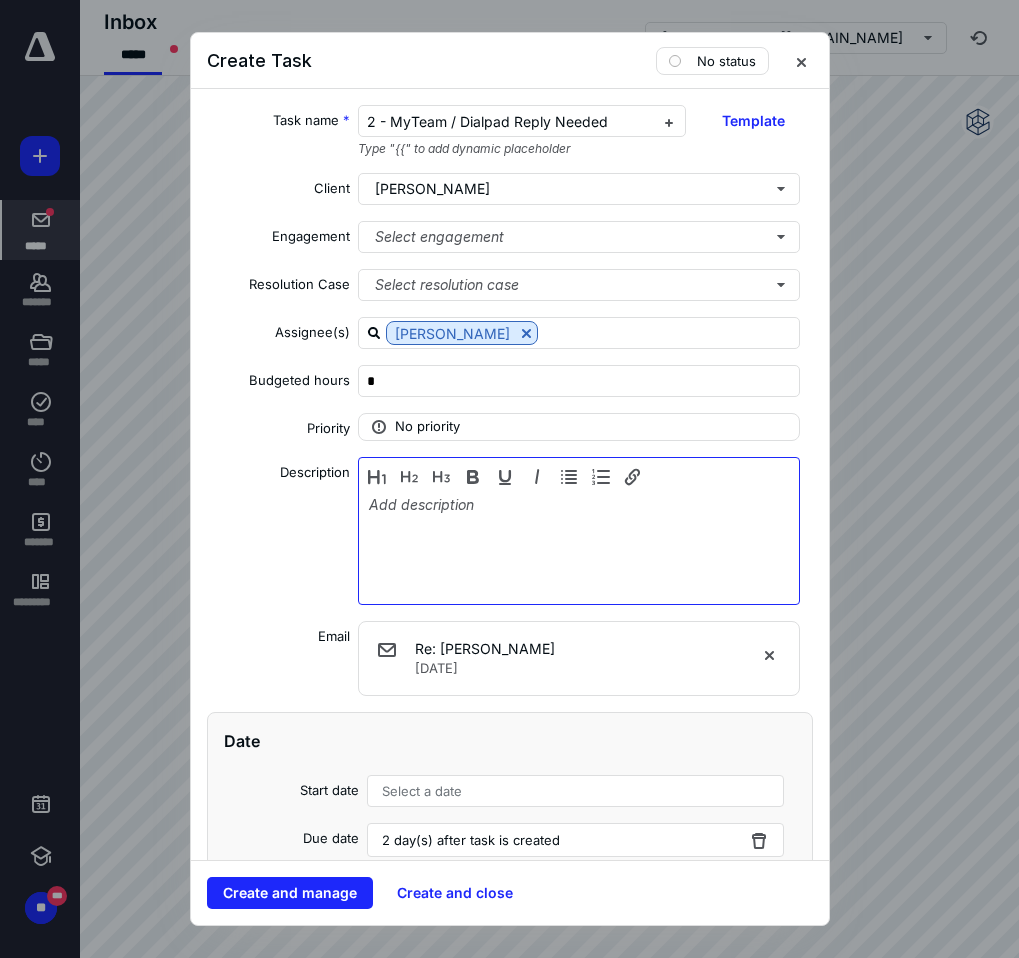 click at bounding box center (579, 546) 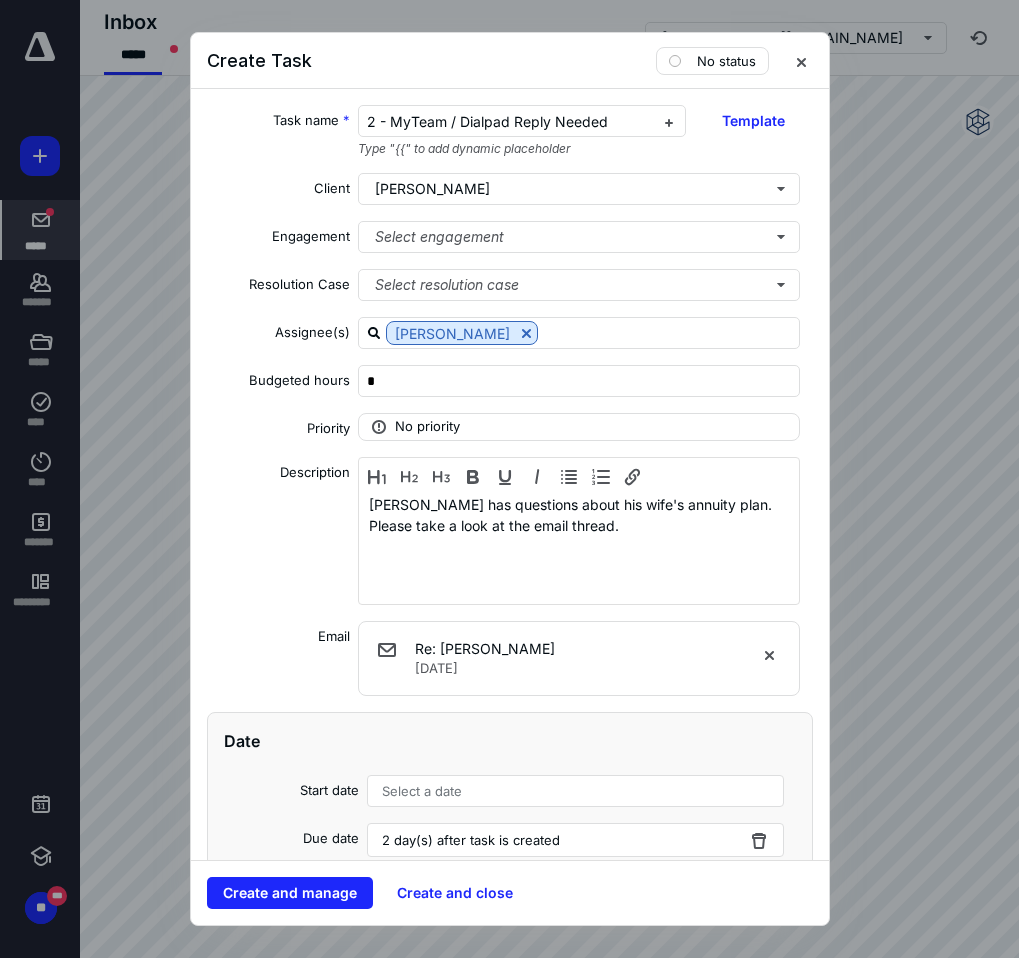 click on "Select a date" at bounding box center (576, 791) 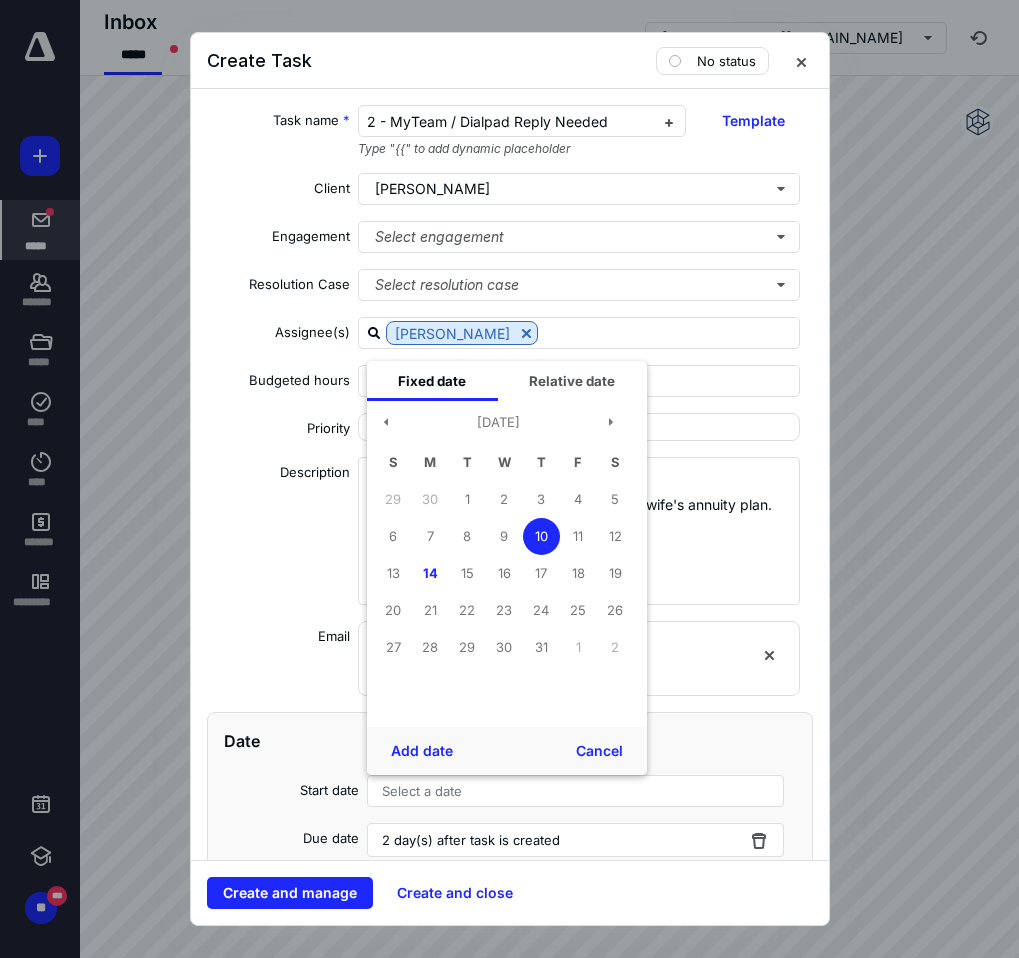 click on "Select a date" at bounding box center (576, 791) 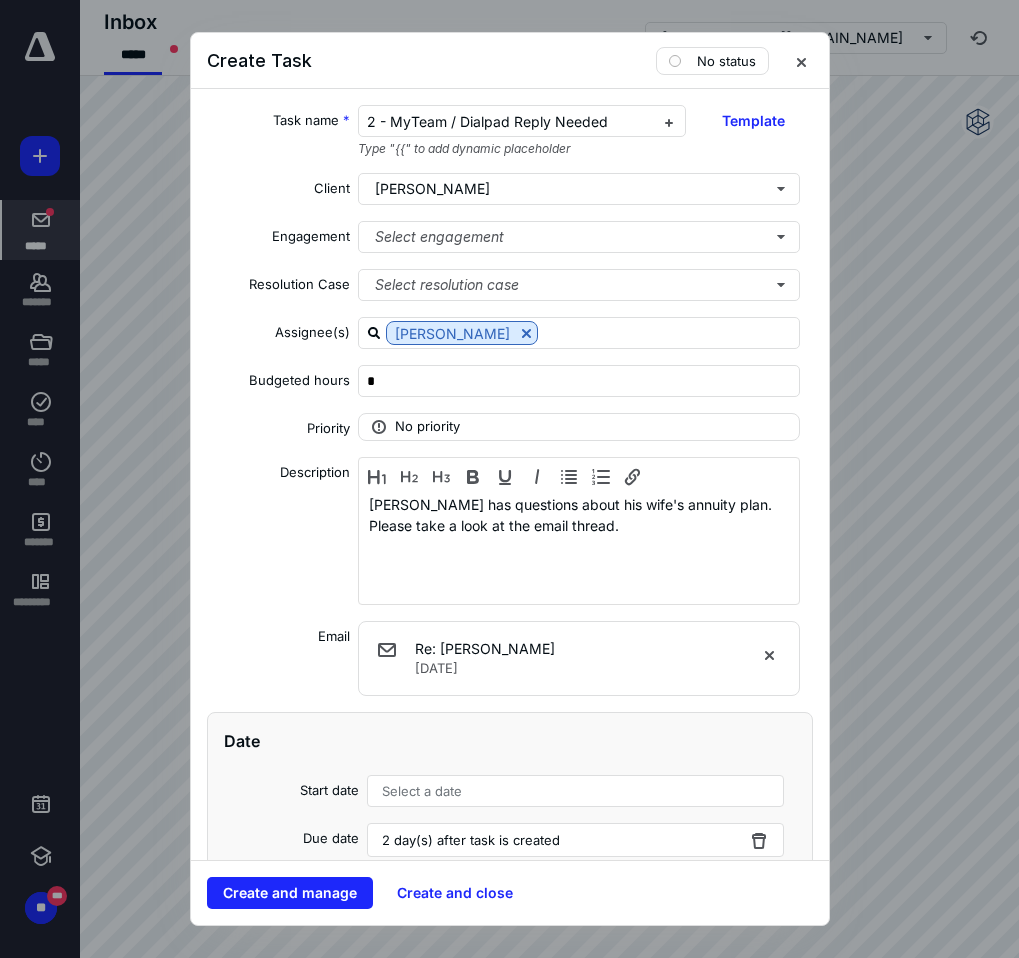 click on "Select a date" at bounding box center (576, 791) 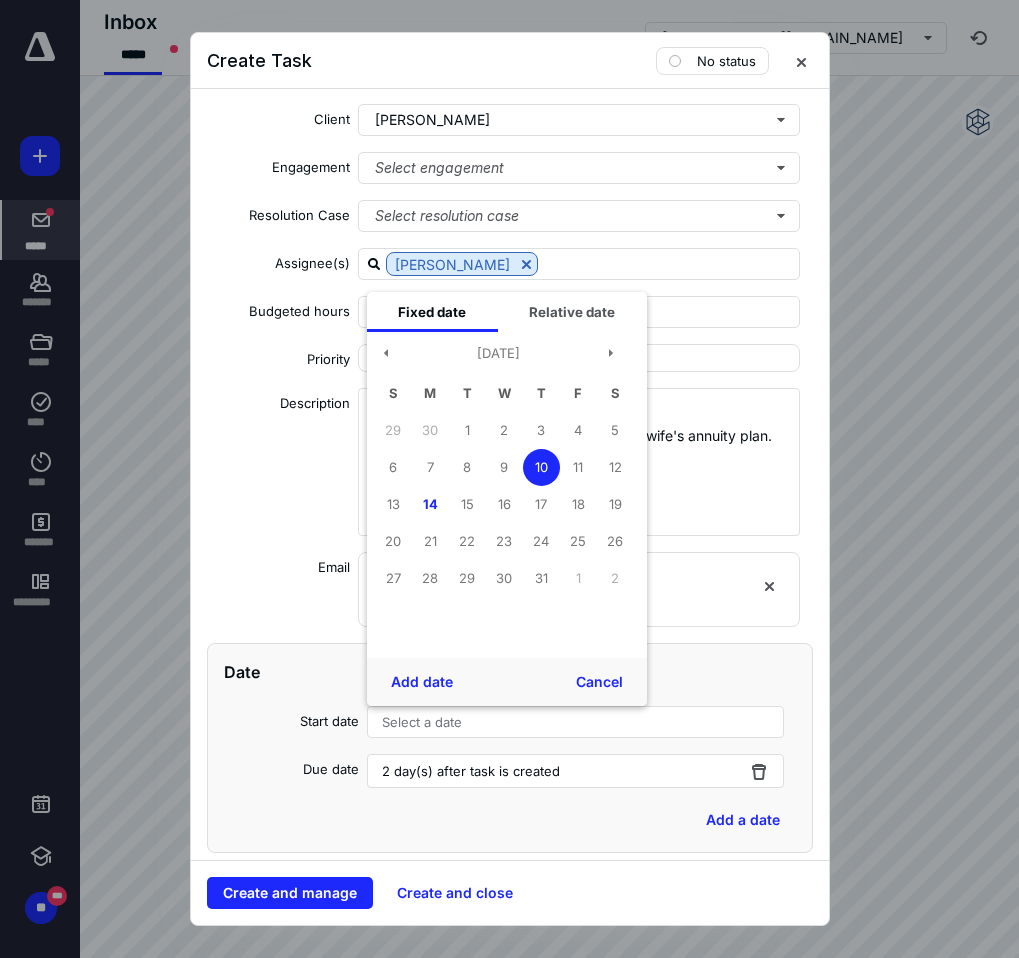 scroll, scrollTop: 80, scrollLeft: 0, axis: vertical 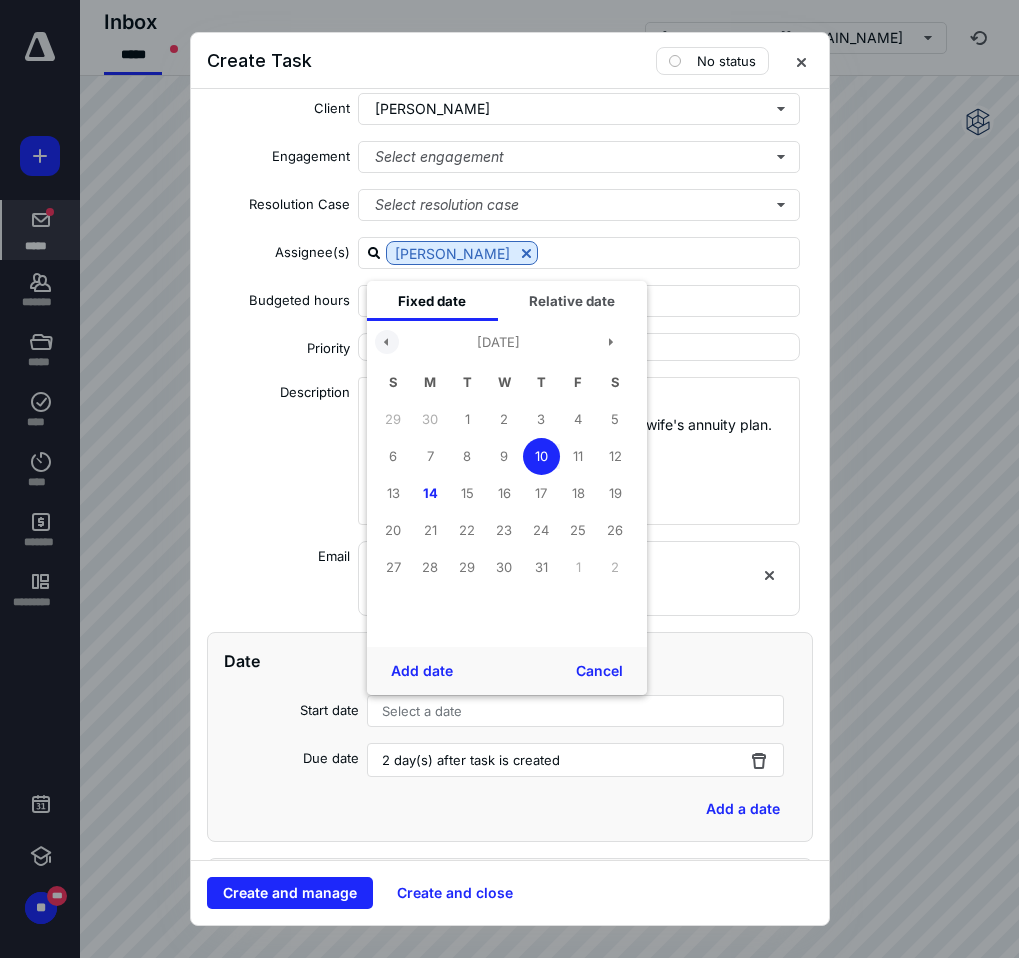 click at bounding box center (387, 342) 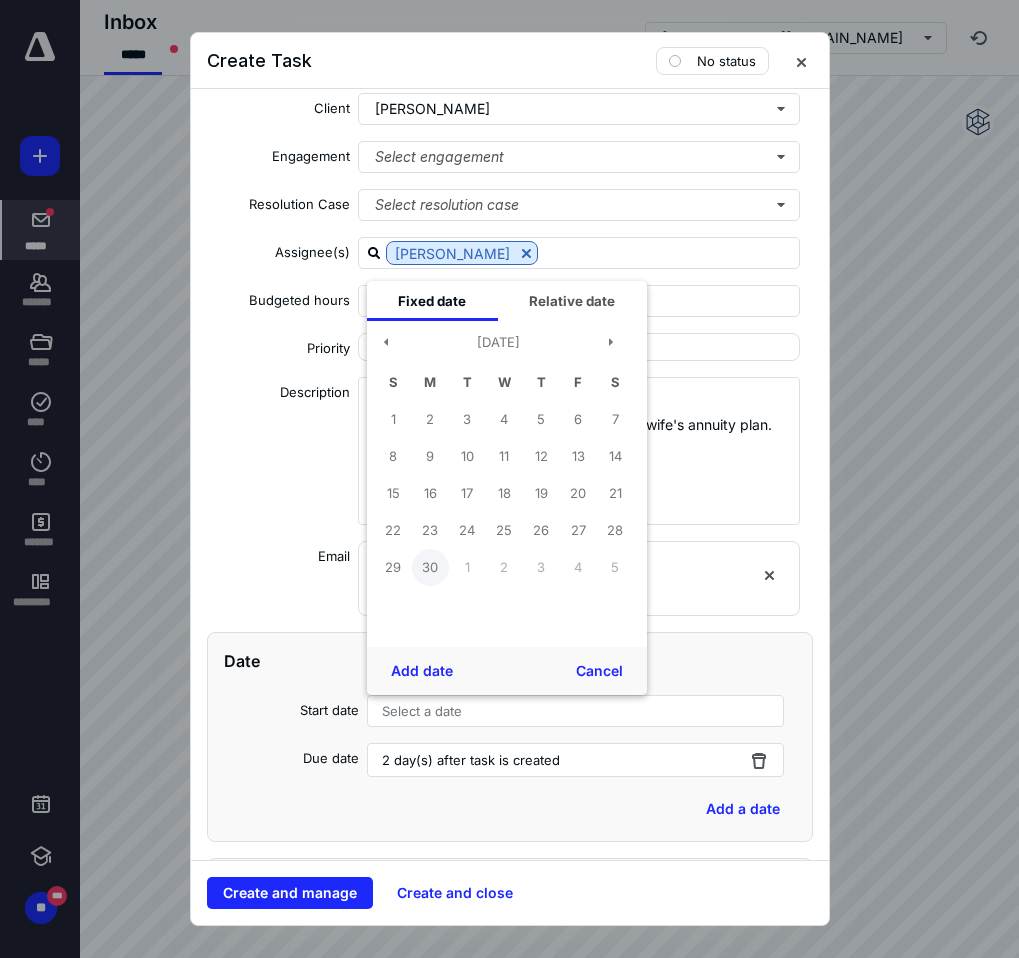 click on "30" at bounding box center (430, 567) 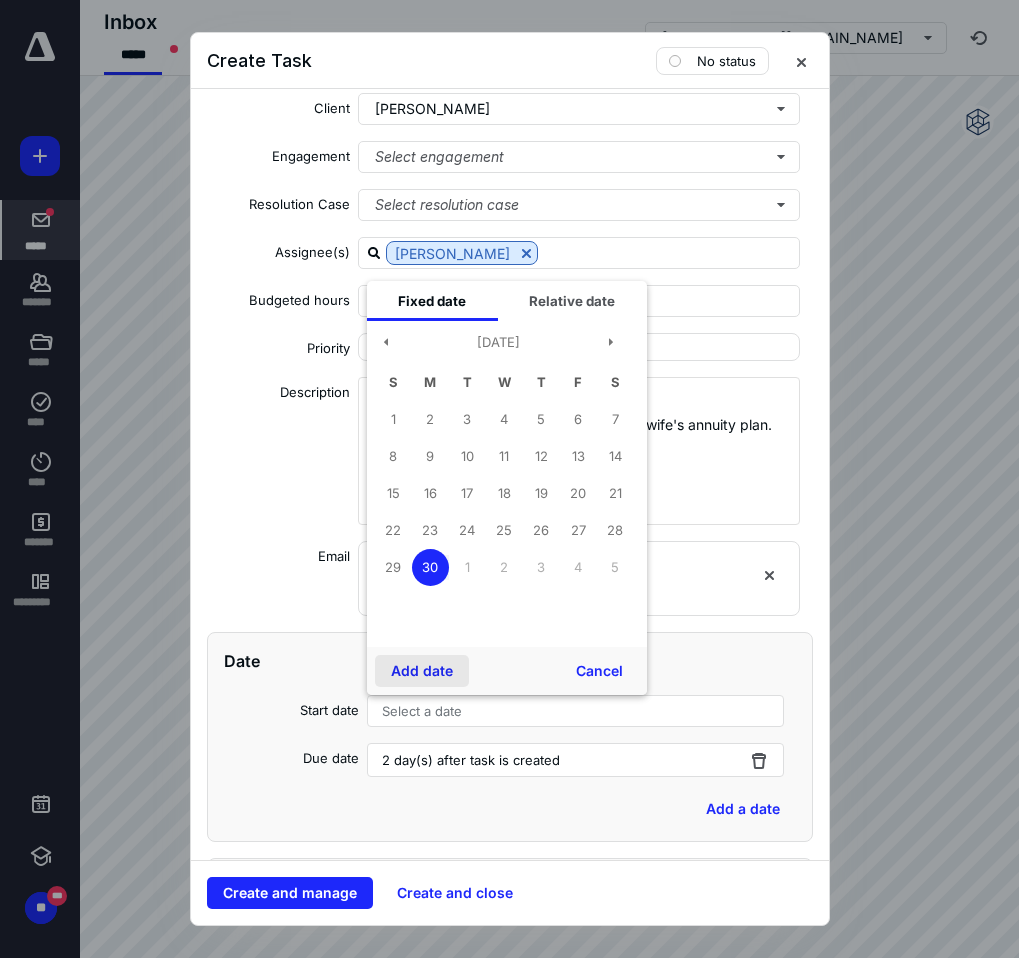 click on "Add date" at bounding box center (422, 671) 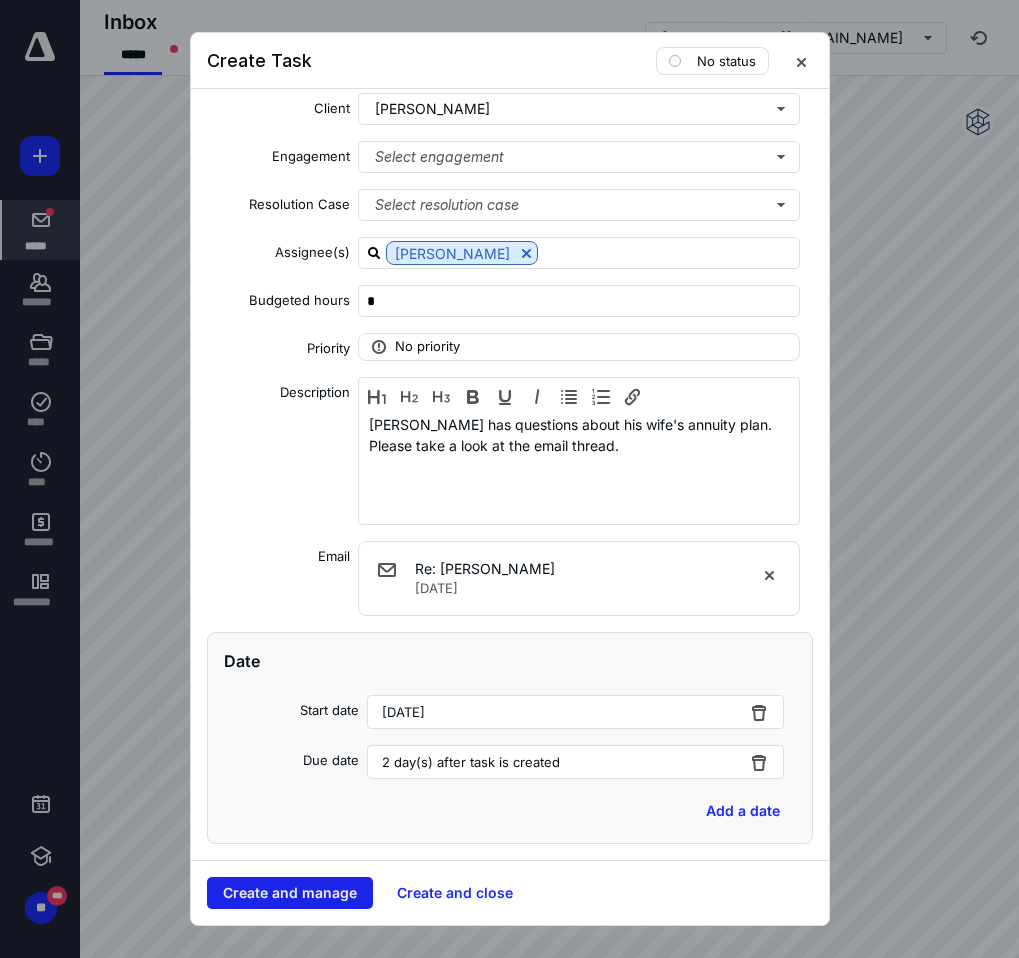 click on "Create and manage" at bounding box center [290, 893] 